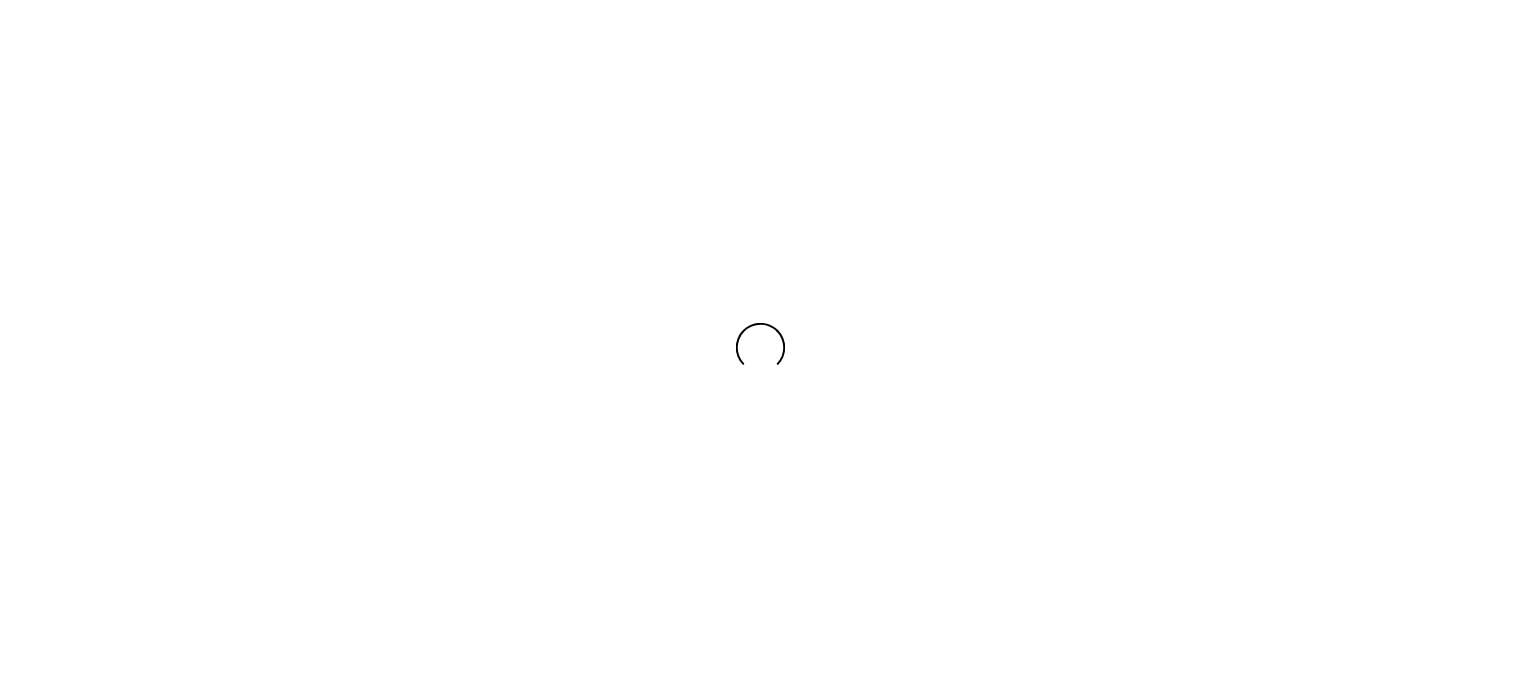 scroll, scrollTop: 0, scrollLeft: 0, axis: both 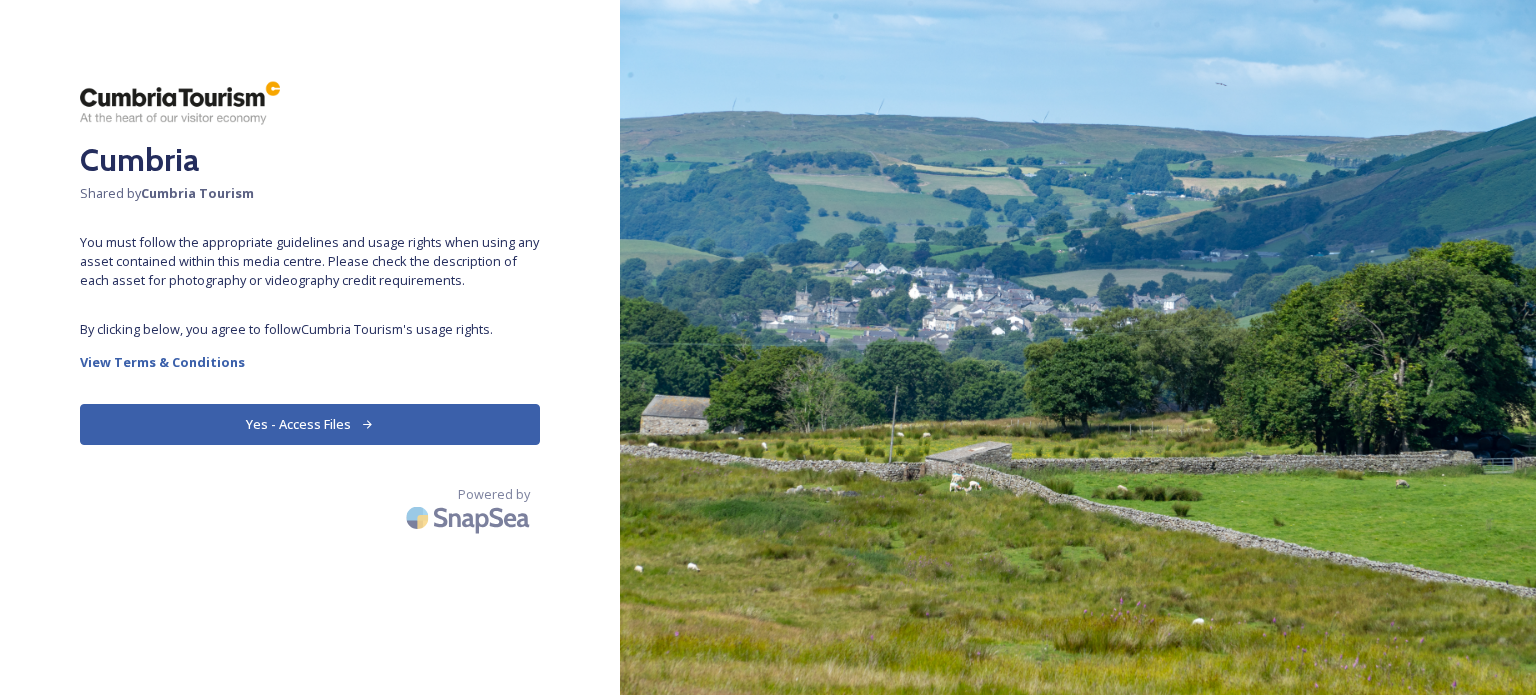 click on "Yes - Access Files" at bounding box center (310, 424) 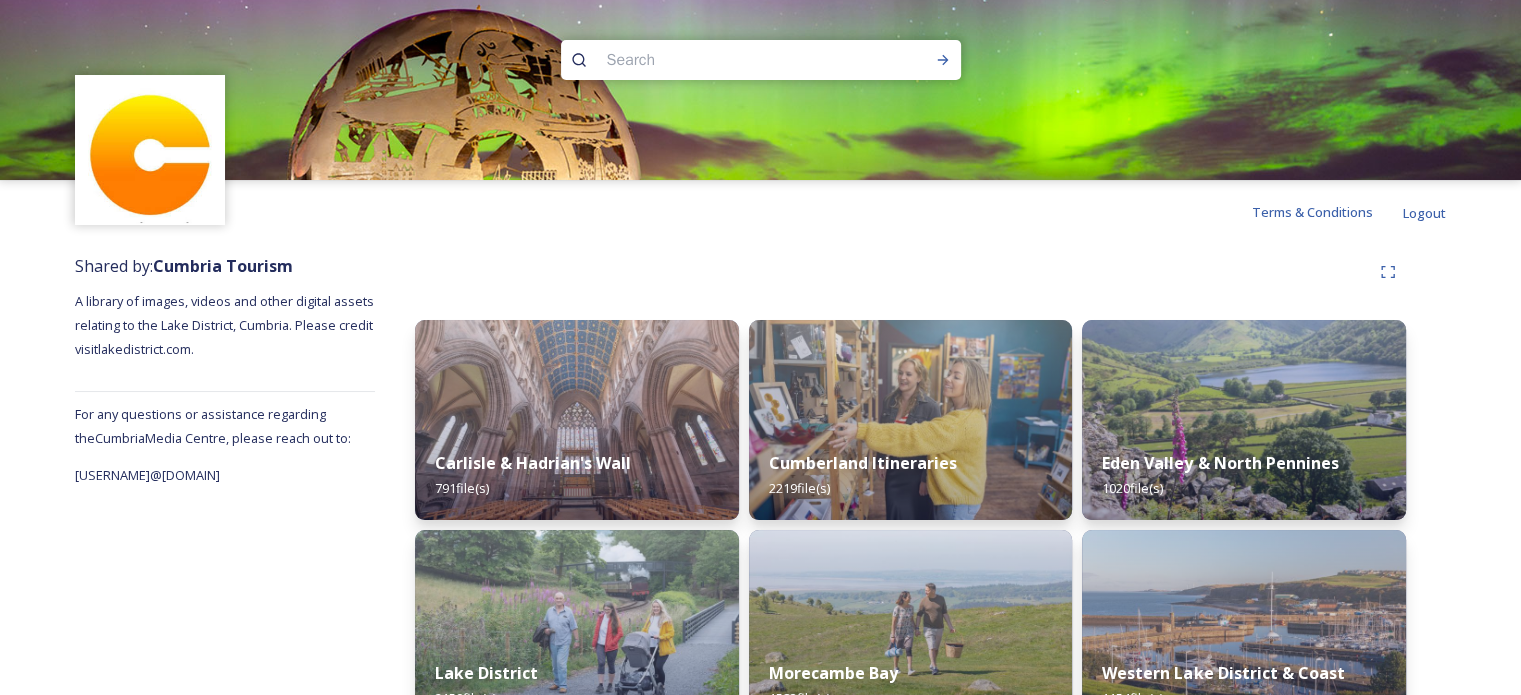 click at bounding box center [722, 60] 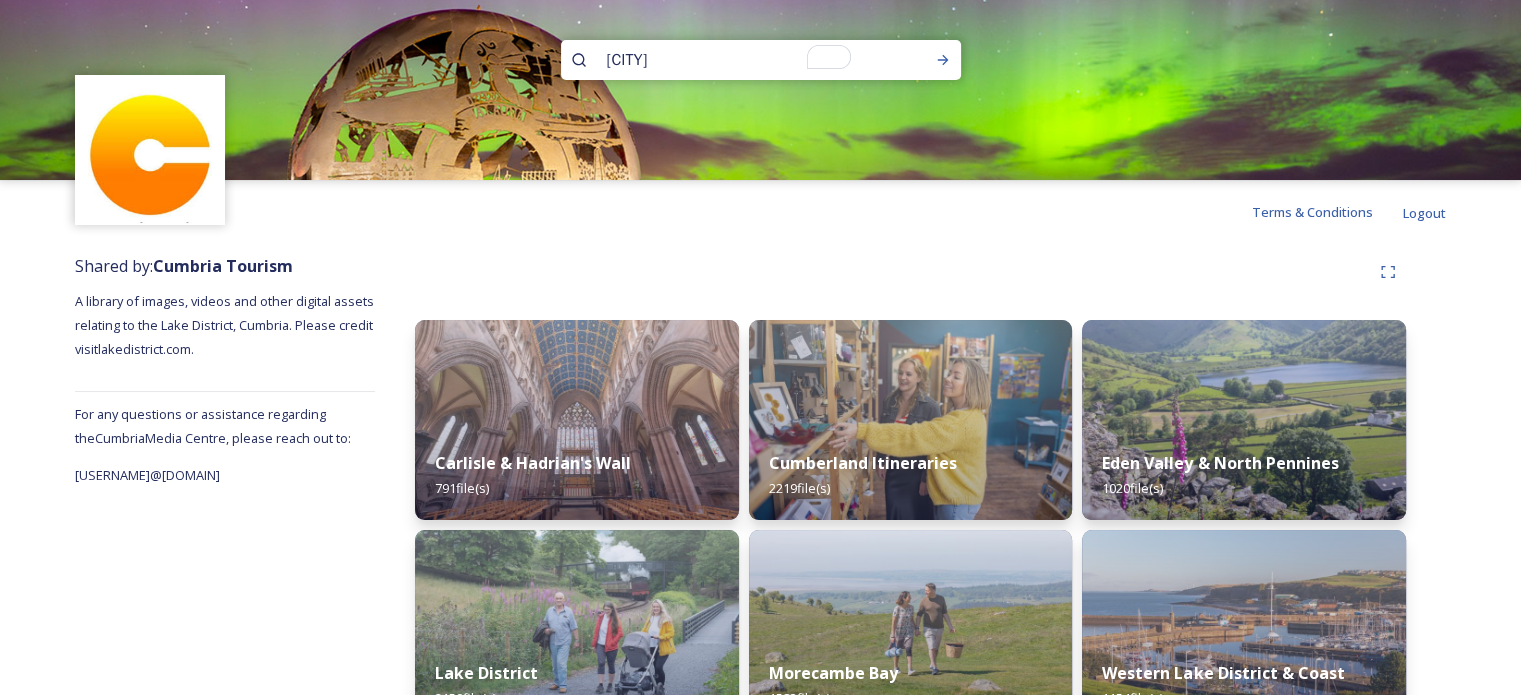 type on "[CITY]" 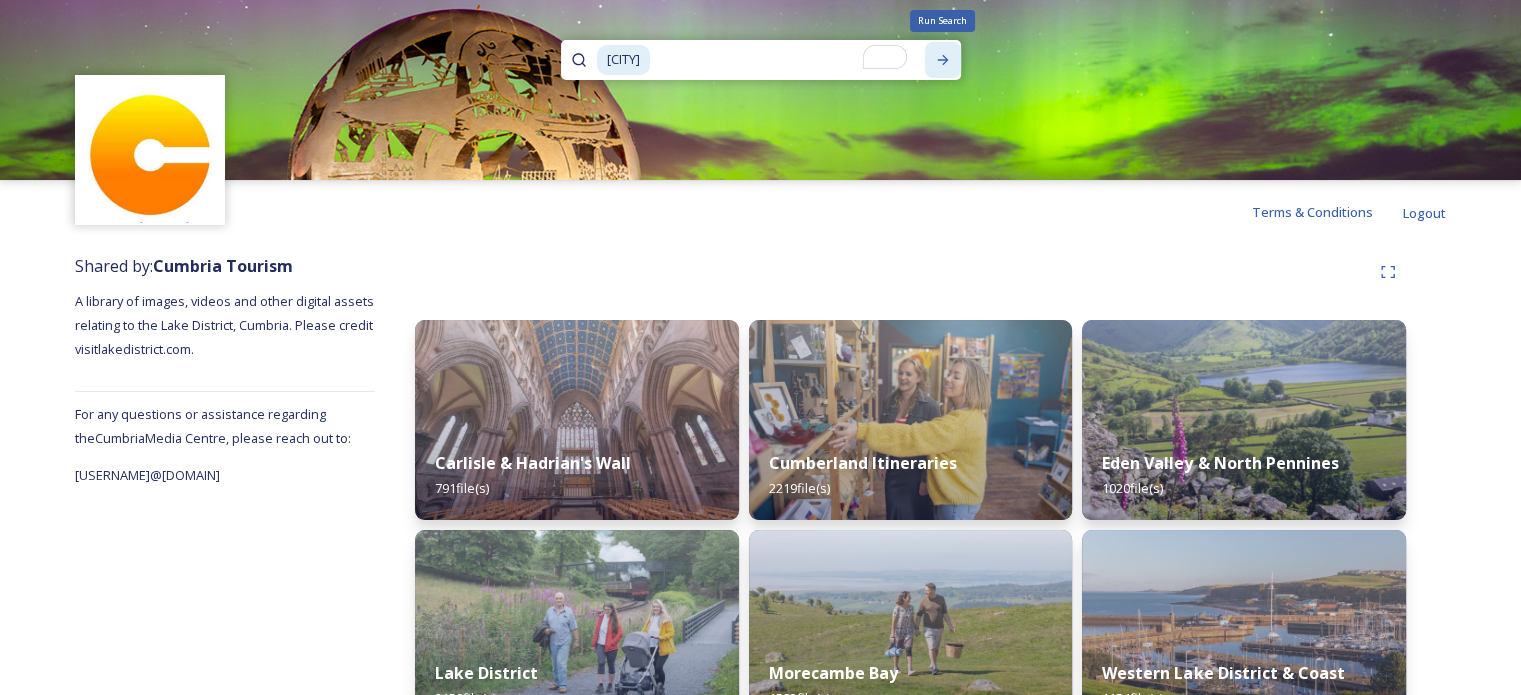 click 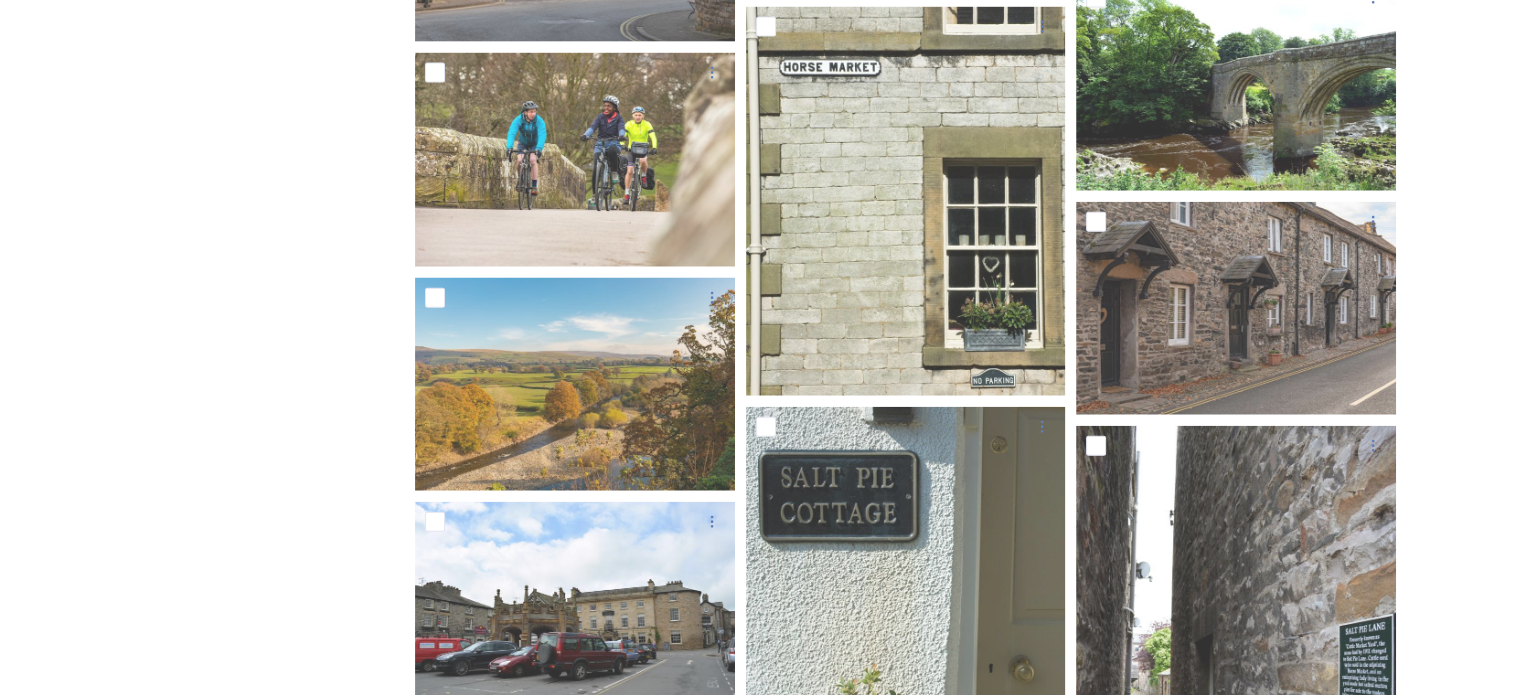 scroll, scrollTop: 4725, scrollLeft: 0, axis: vertical 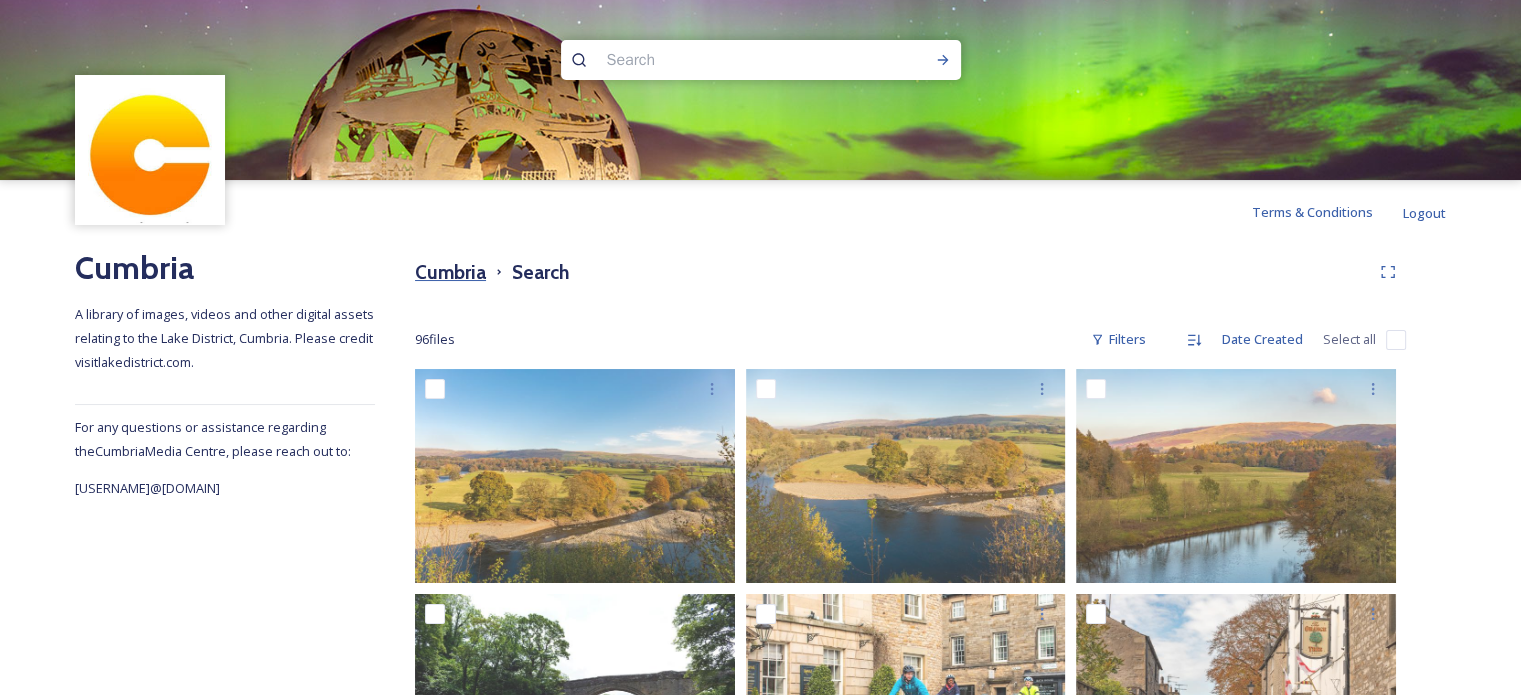 click on "Cumbria" at bounding box center (450, 272) 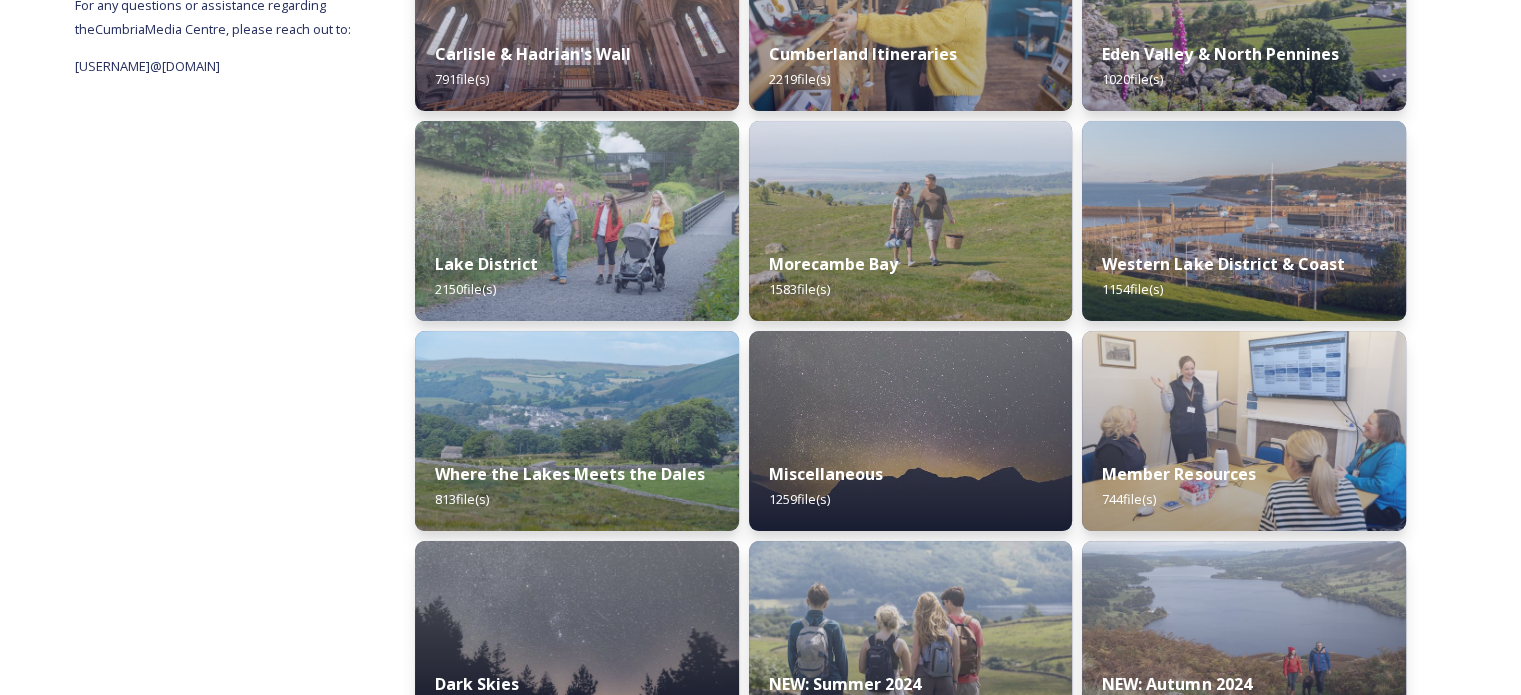 scroll, scrollTop: 460, scrollLeft: 0, axis: vertical 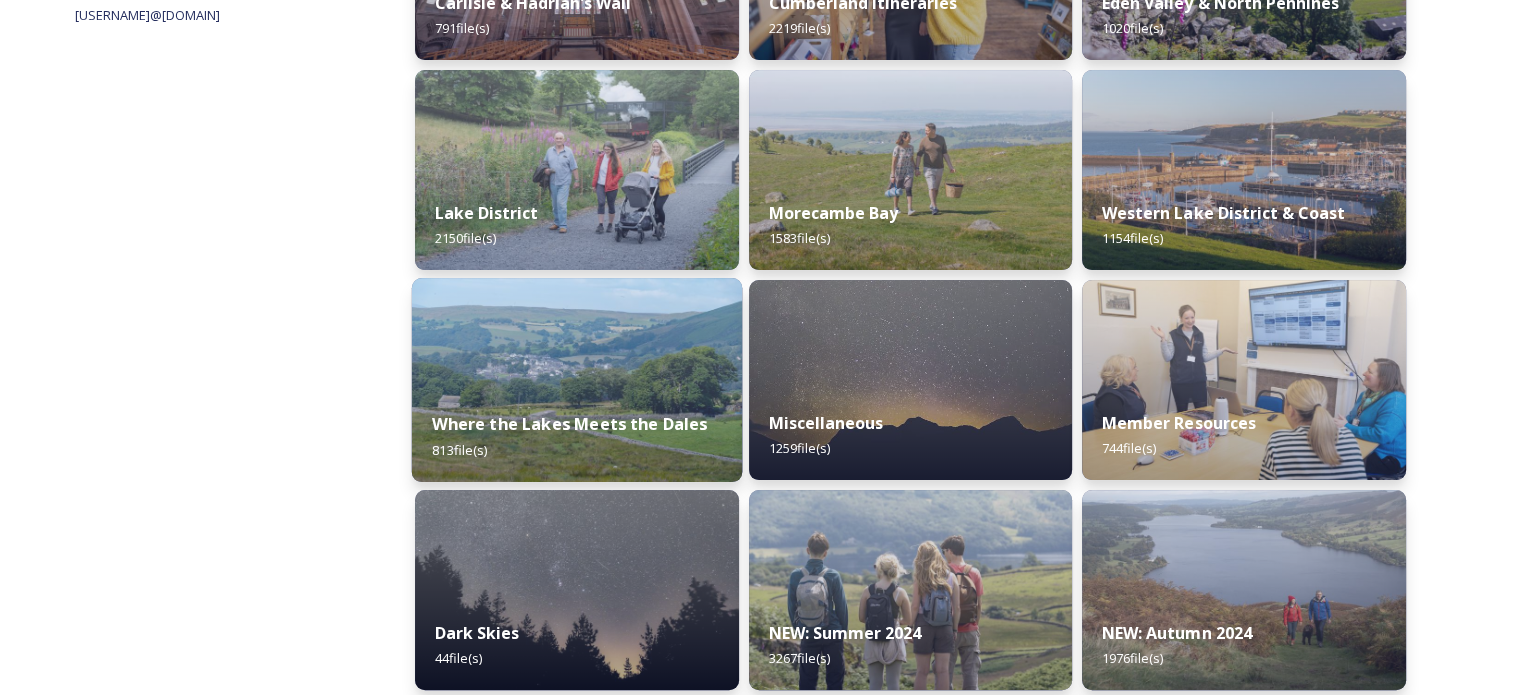 click at bounding box center [577, 380] 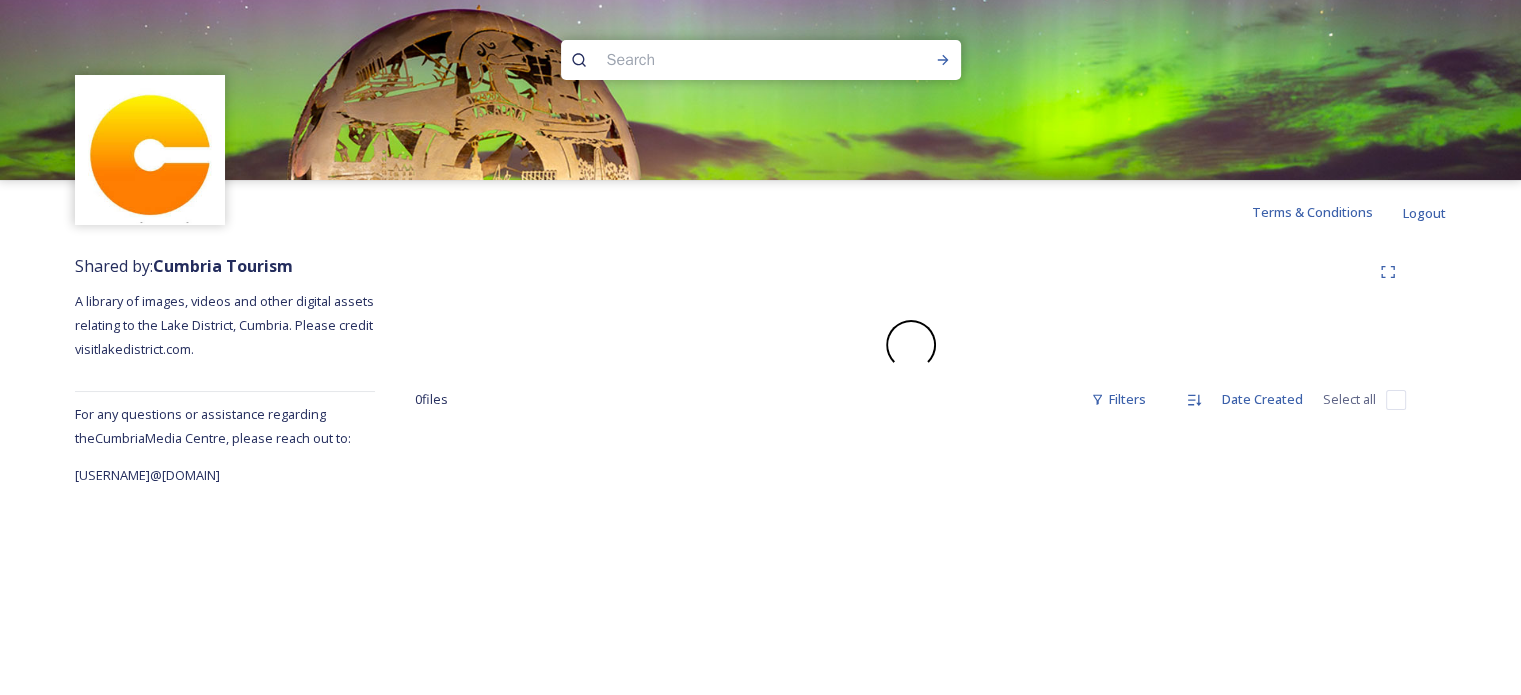 scroll, scrollTop: 0, scrollLeft: 0, axis: both 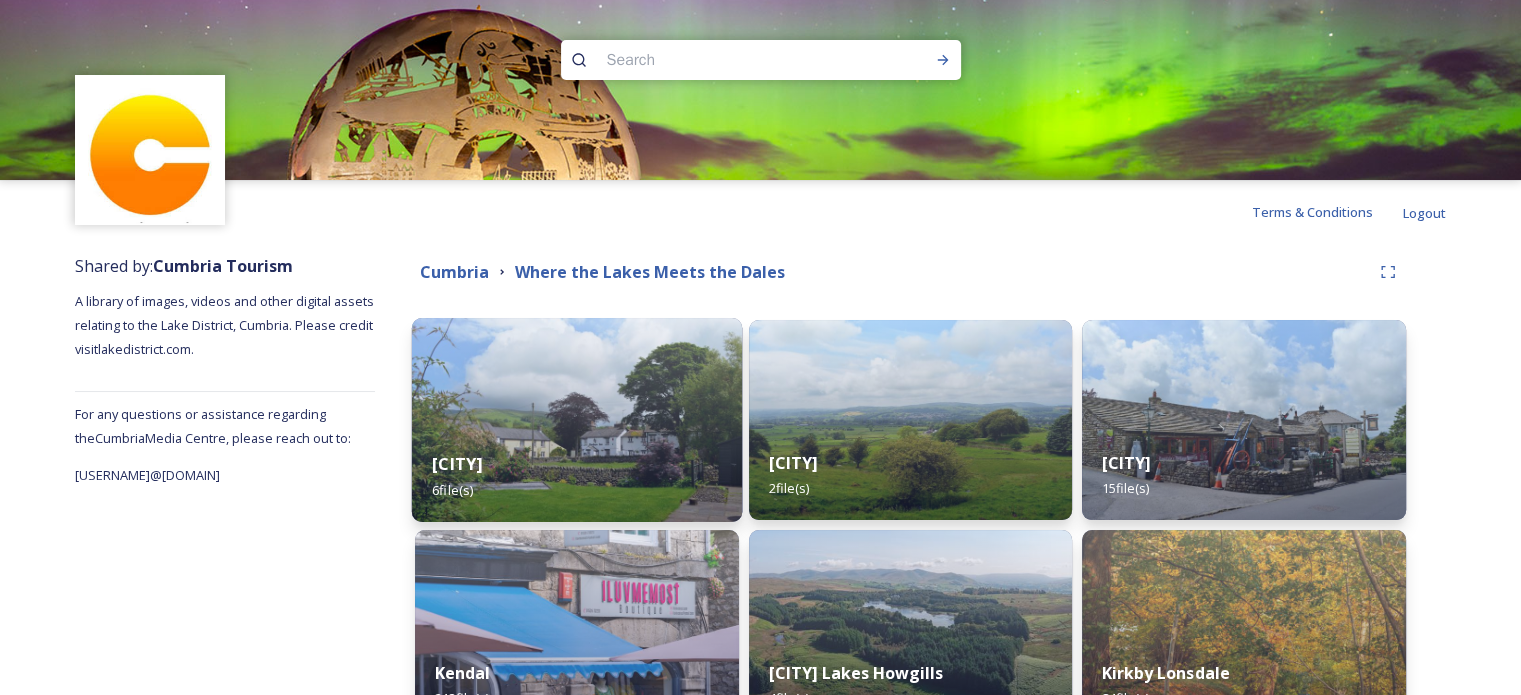 click at bounding box center [577, 420] 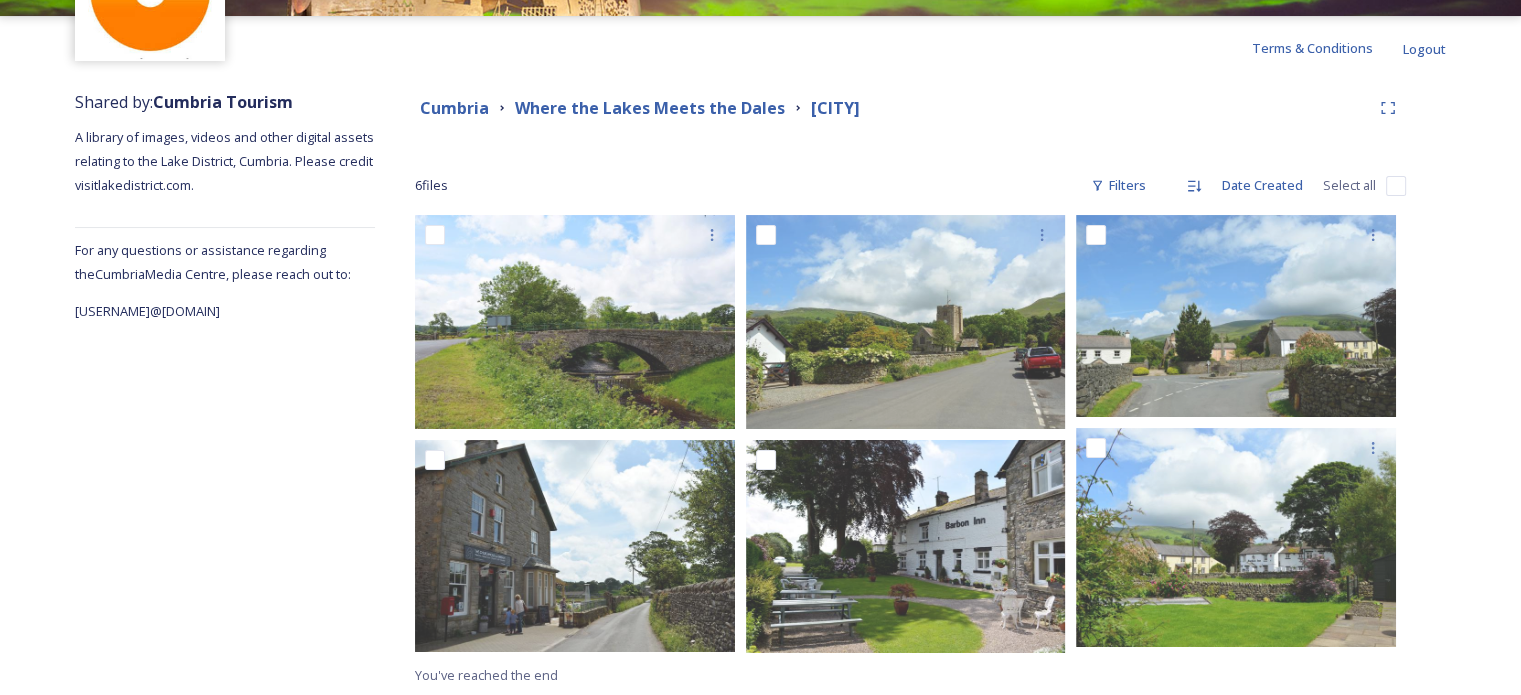 scroll, scrollTop: 165, scrollLeft: 0, axis: vertical 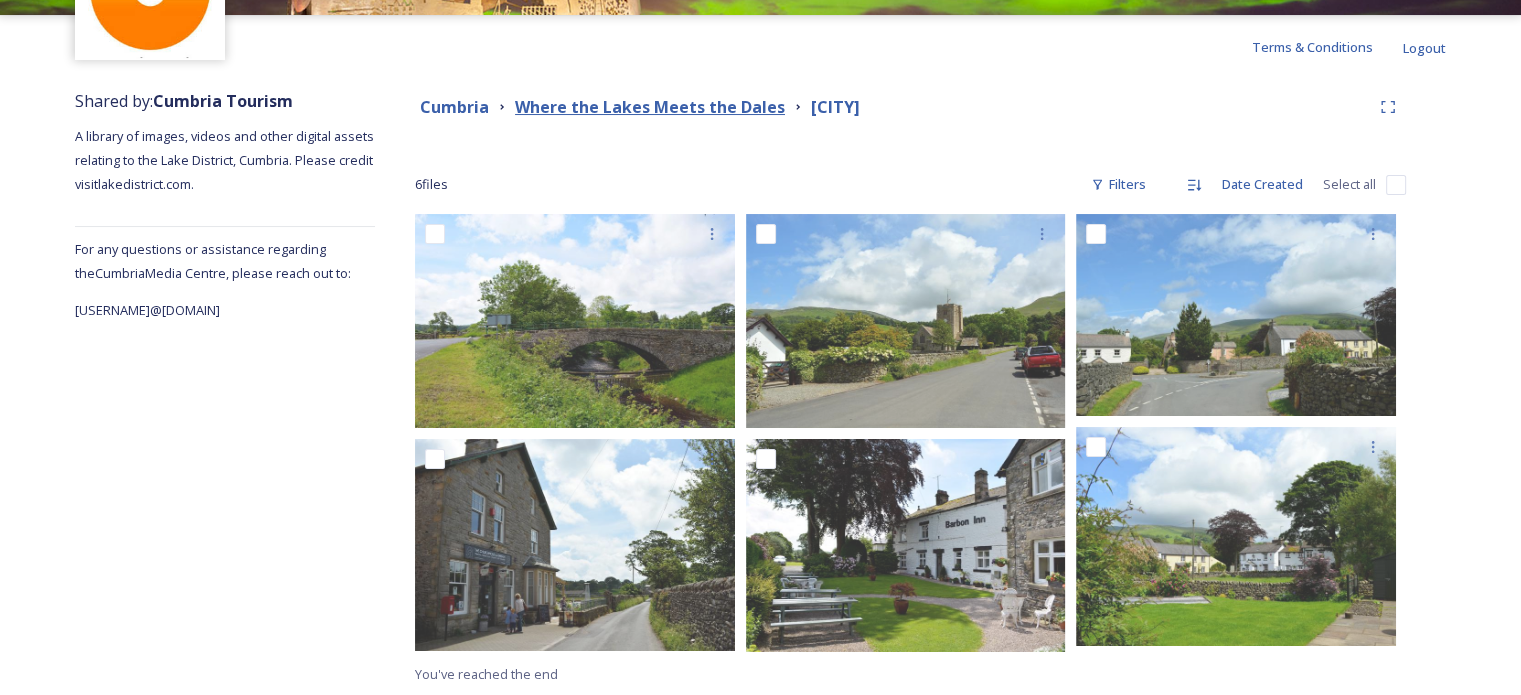 click on "Where the Lakes Meets the Dales" at bounding box center (650, 107) 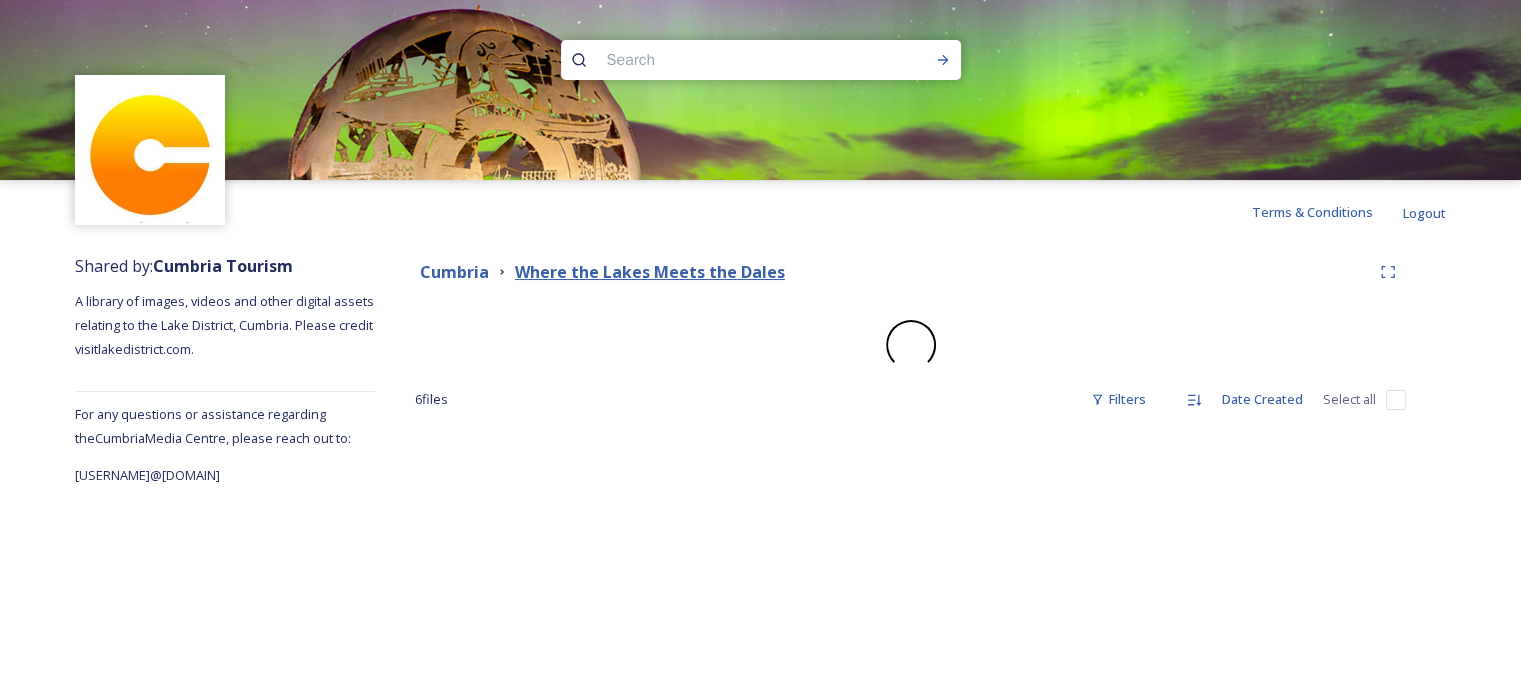 scroll, scrollTop: 0, scrollLeft: 0, axis: both 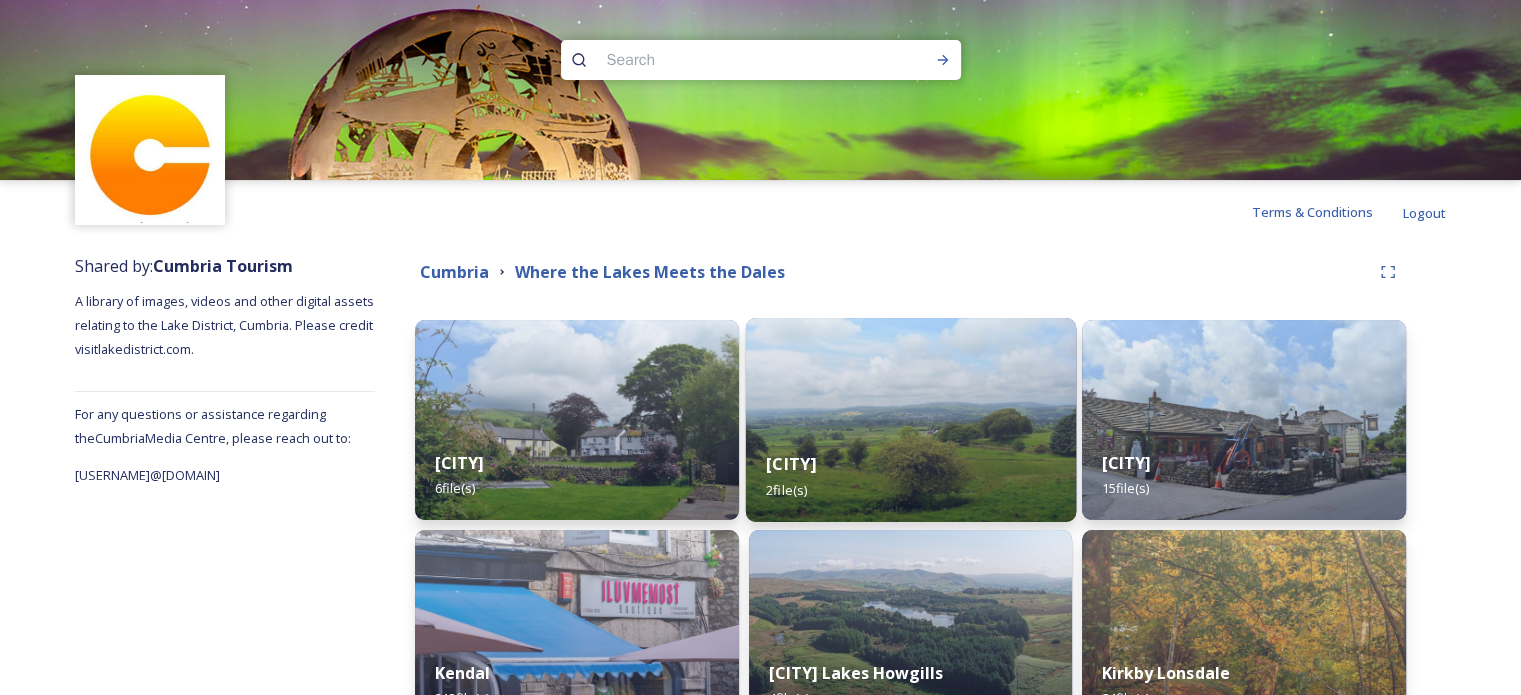 click on "[CITY]" at bounding box center (791, 464) 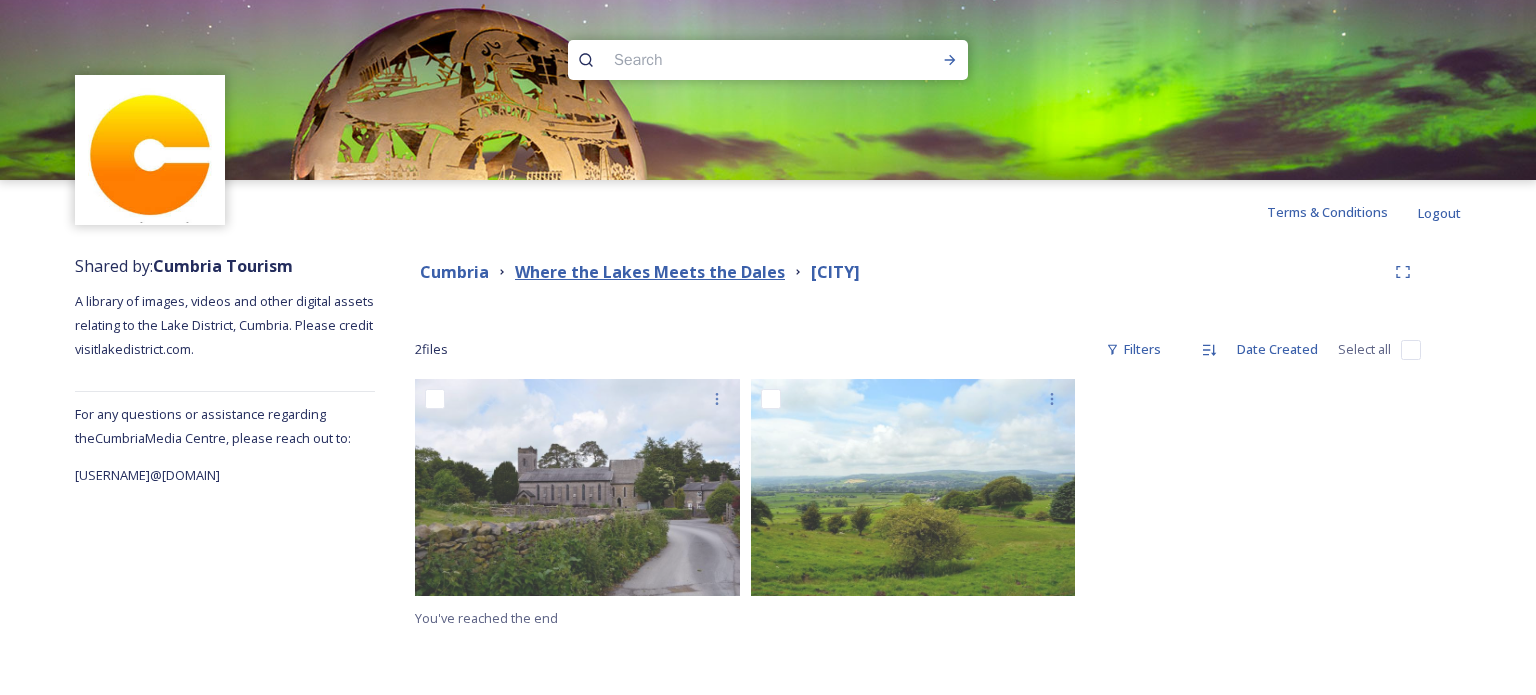 click on "Where the Lakes Meets the Dales" at bounding box center (650, 272) 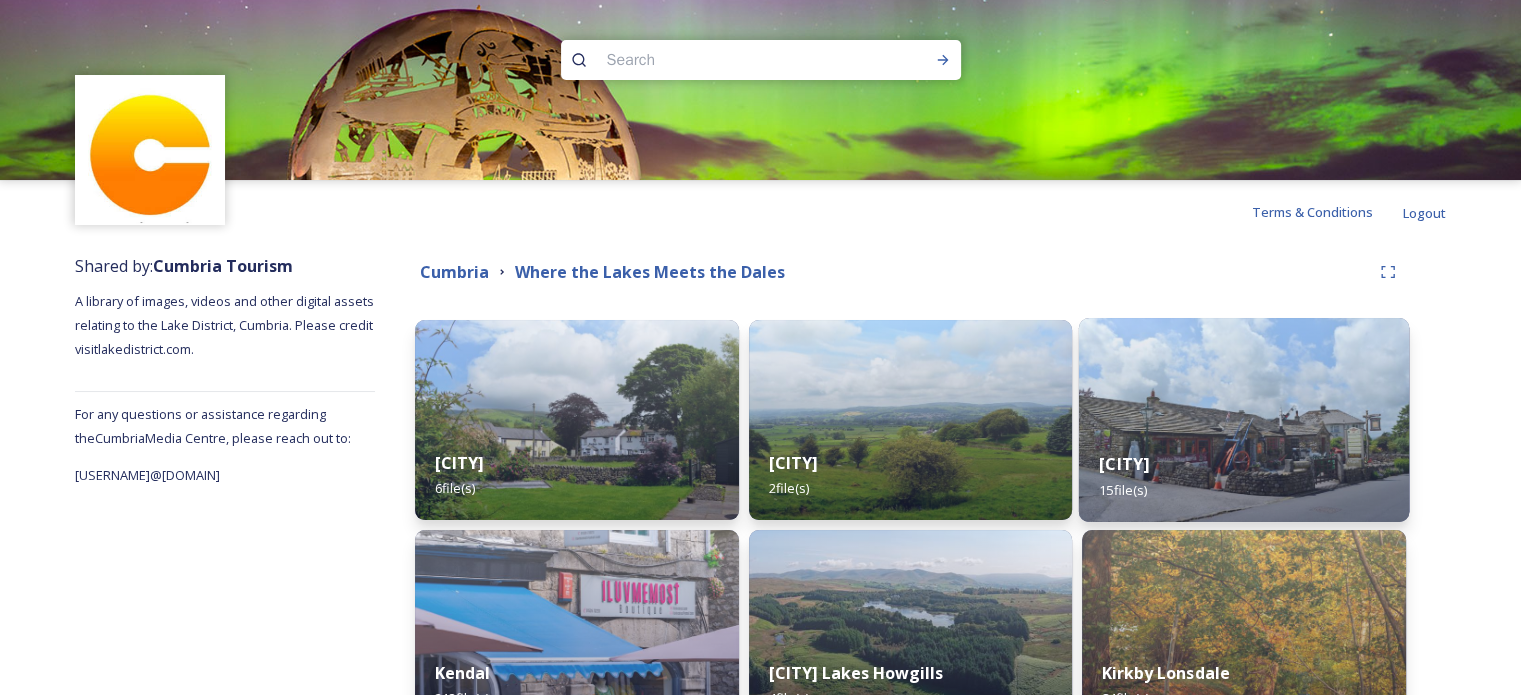 click on "[CITY] 15  file(s)" at bounding box center (1244, 476) 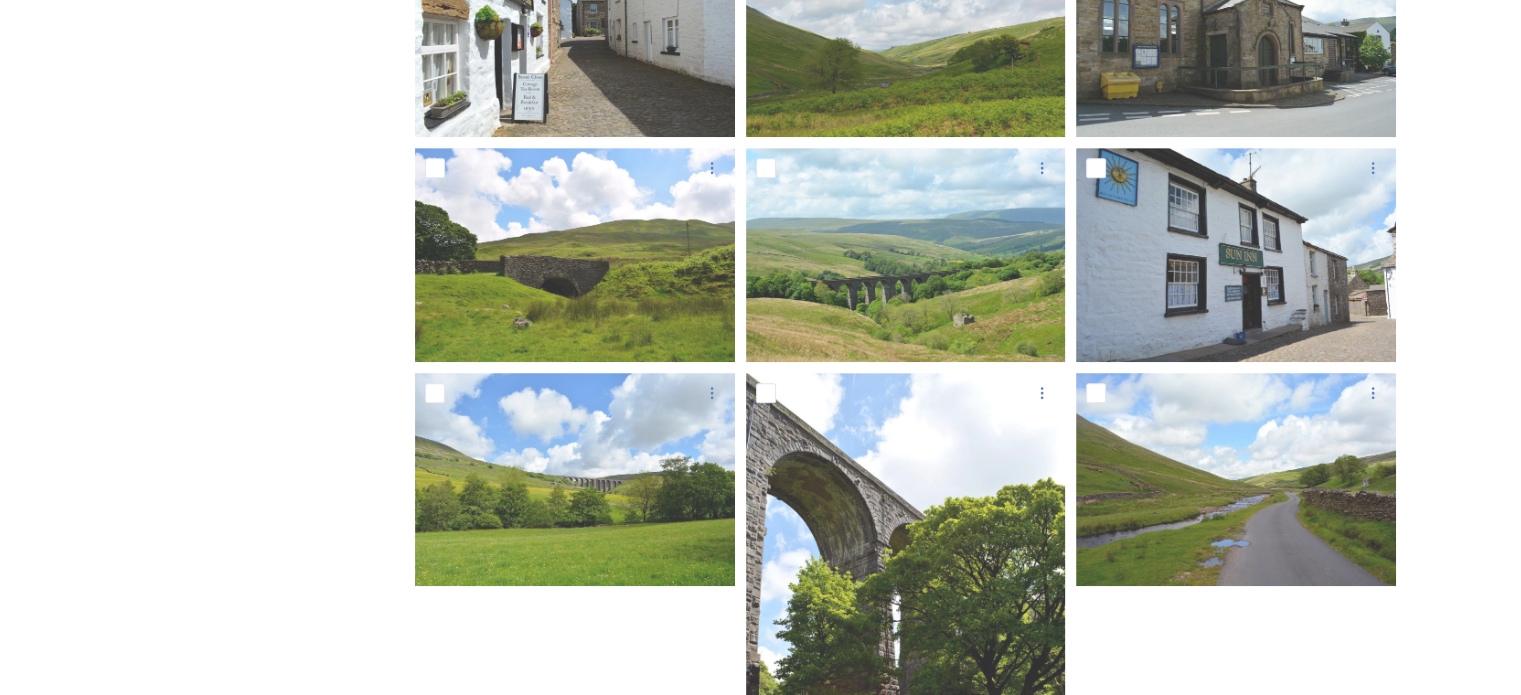 scroll, scrollTop: 900, scrollLeft: 0, axis: vertical 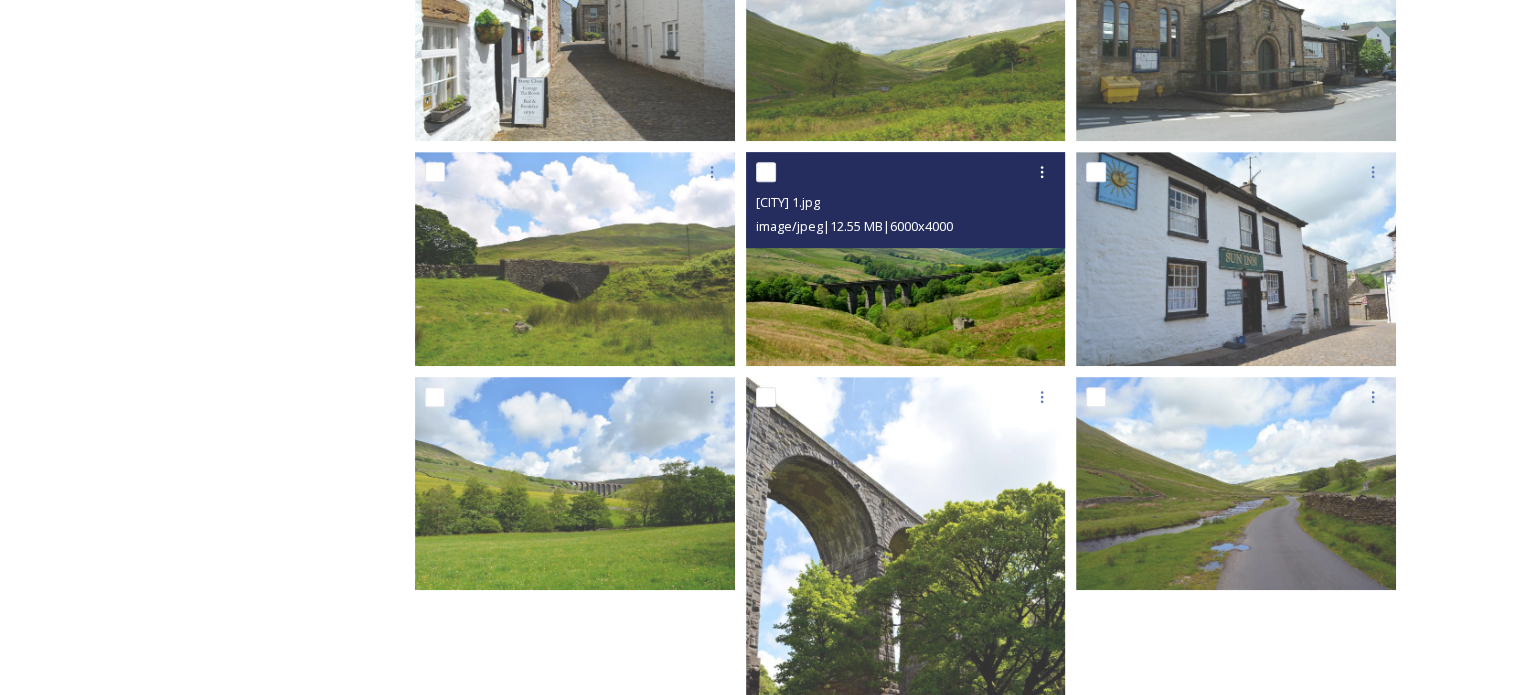 click at bounding box center [906, 258] 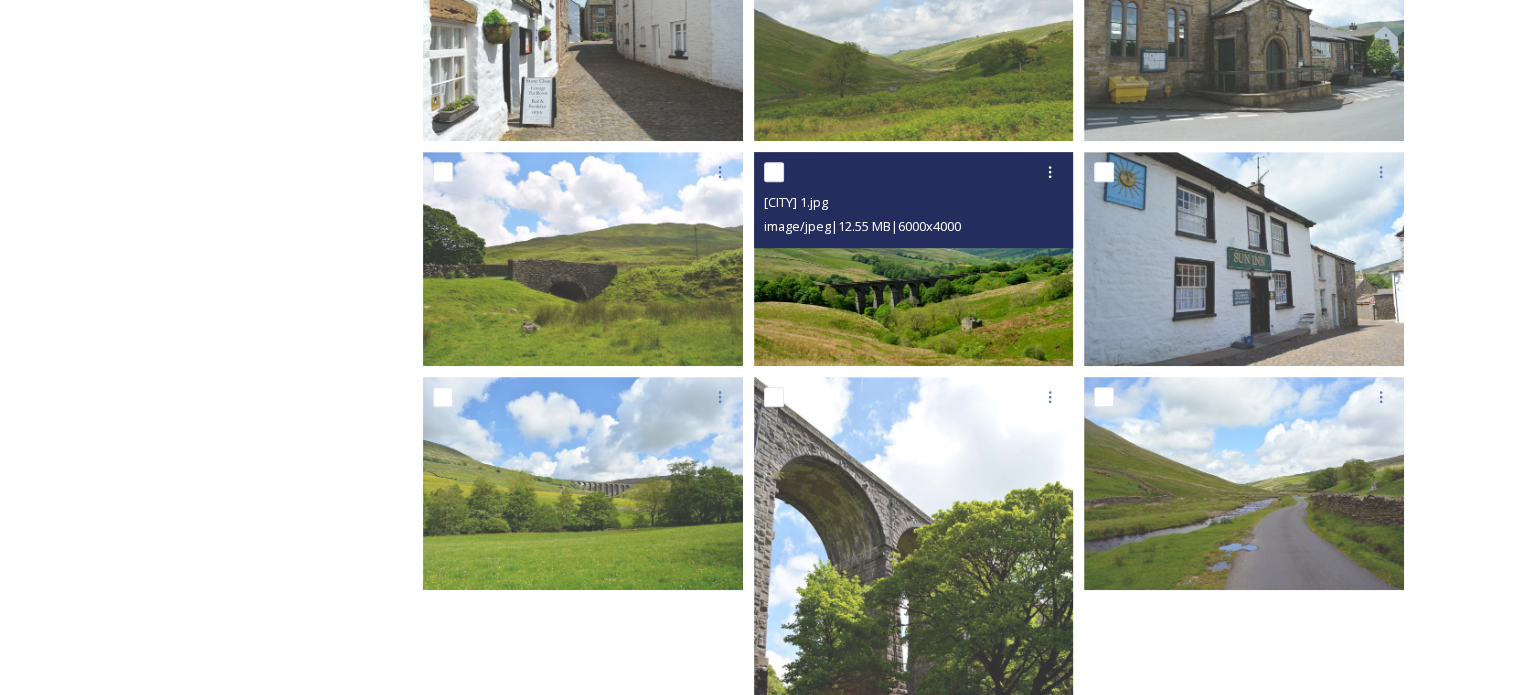 scroll, scrollTop: 880, scrollLeft: 0, axis: vertical 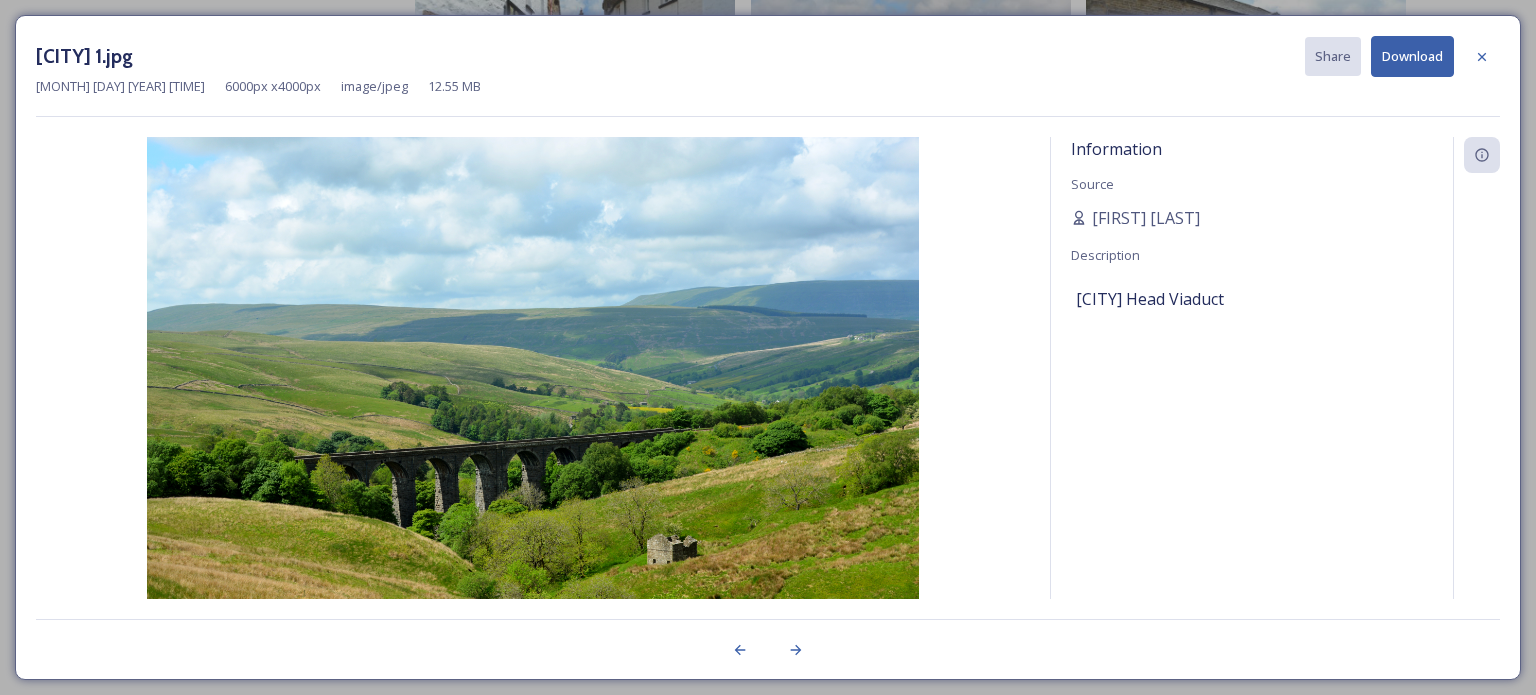 click on "Download" at bounding box center [1412, 56] 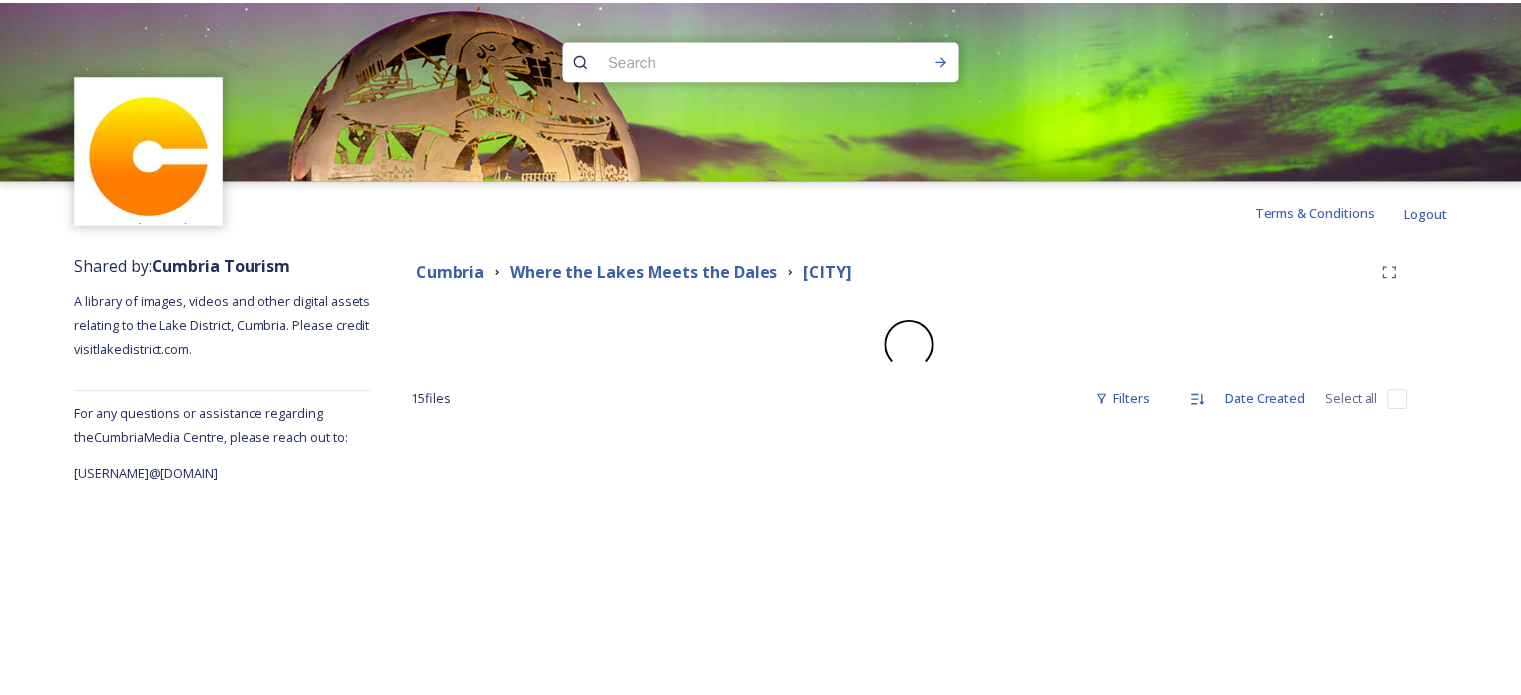 scroll, scrollTop: 0, scrollLeft: 0, axis: both 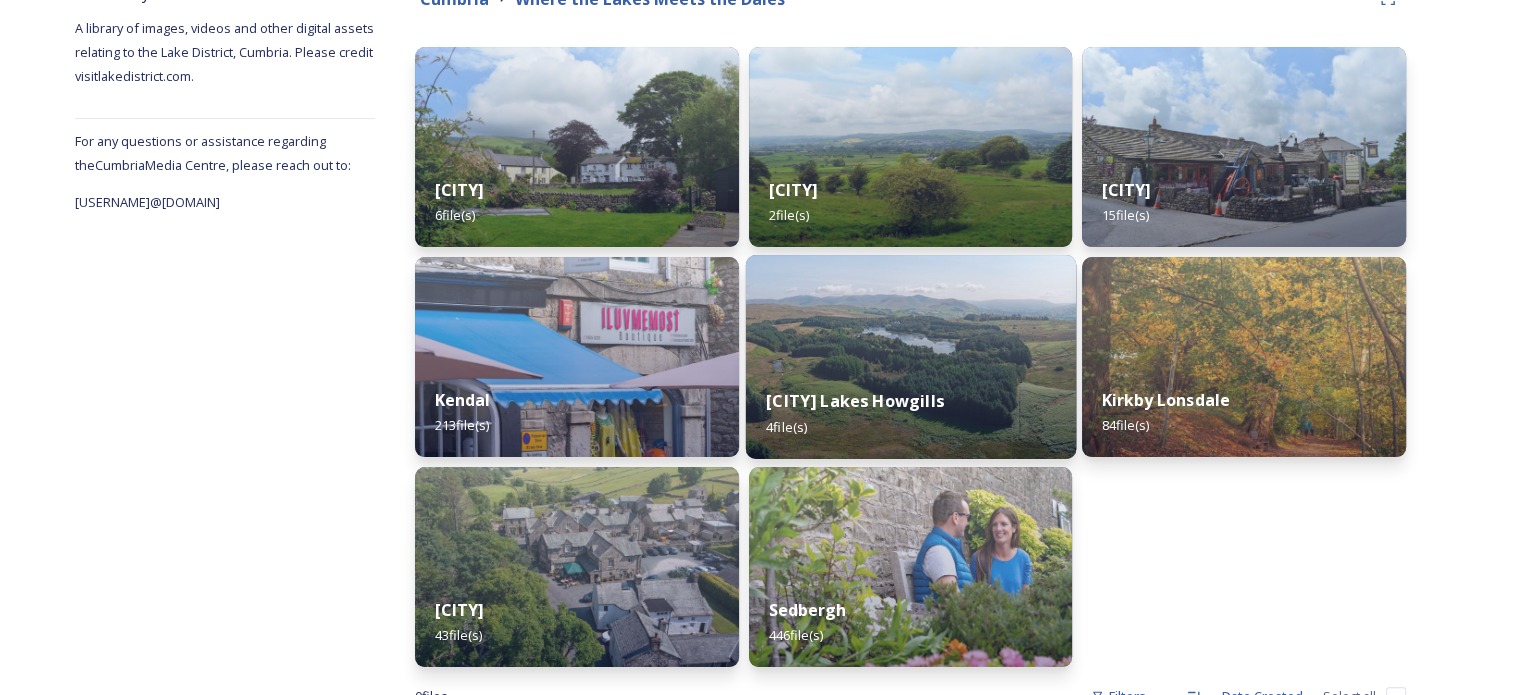 click on "[CITY] Lakes Howgills 4  file(s)" at bounding box center (910, 413) 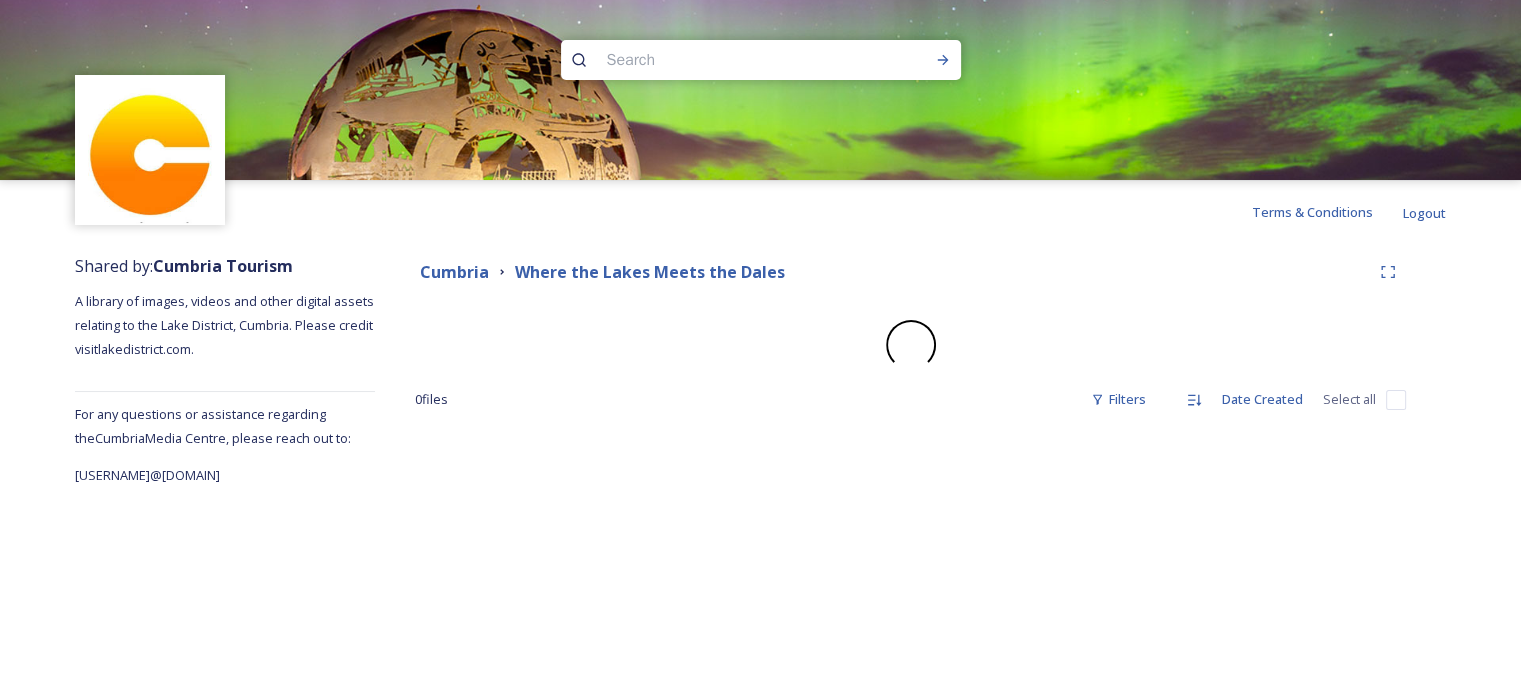 scroll, scrollTop: 0, scrollLeft: 0, axis: both 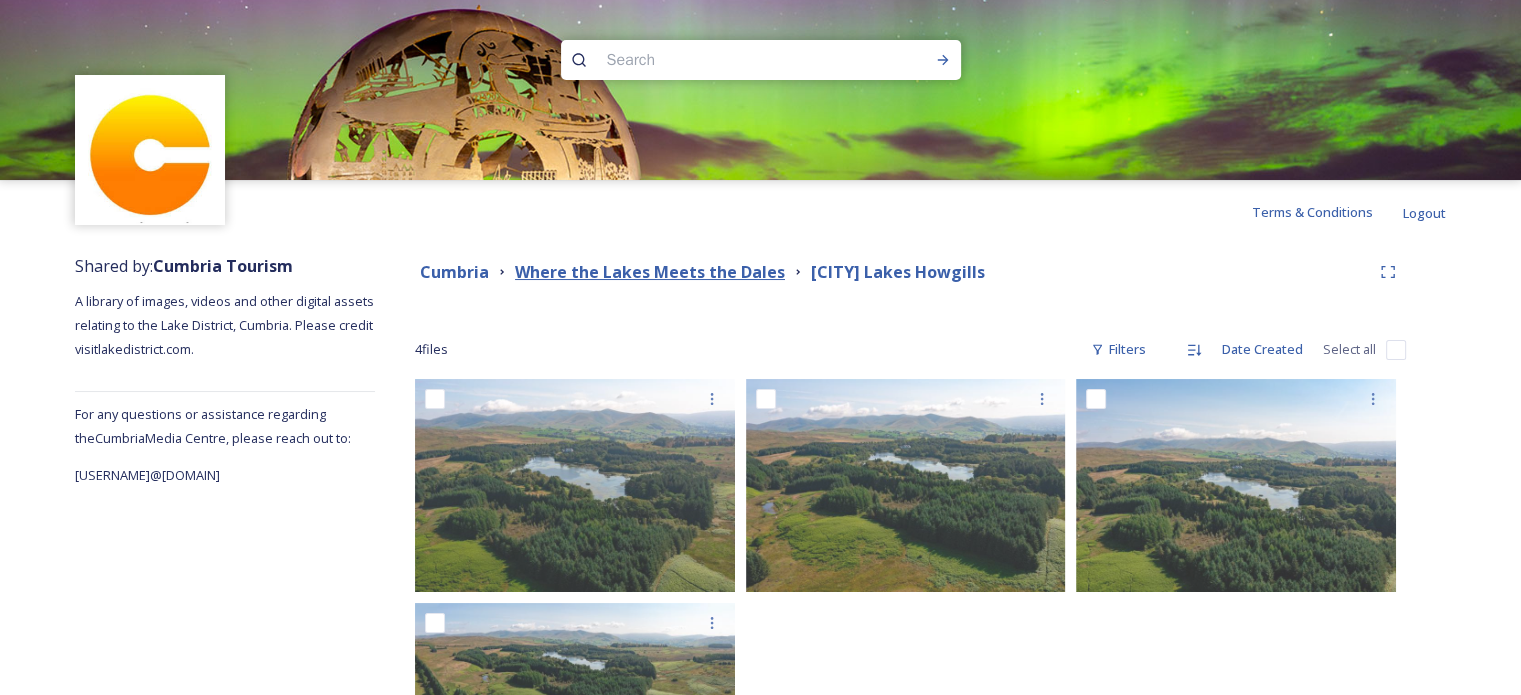 click on "Where the Lakes Meets the Dales" at bounding box center [650, 272] 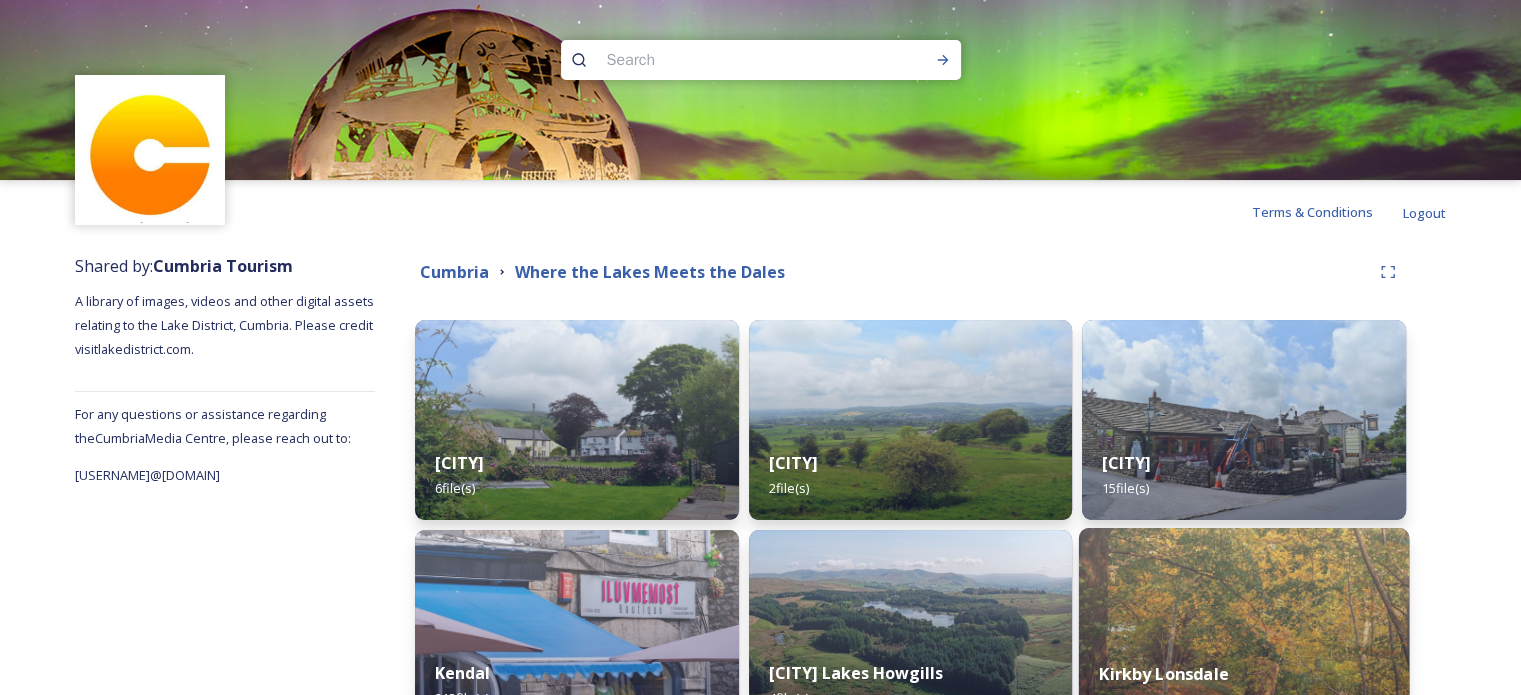 click at bounding box center [1244, 630] 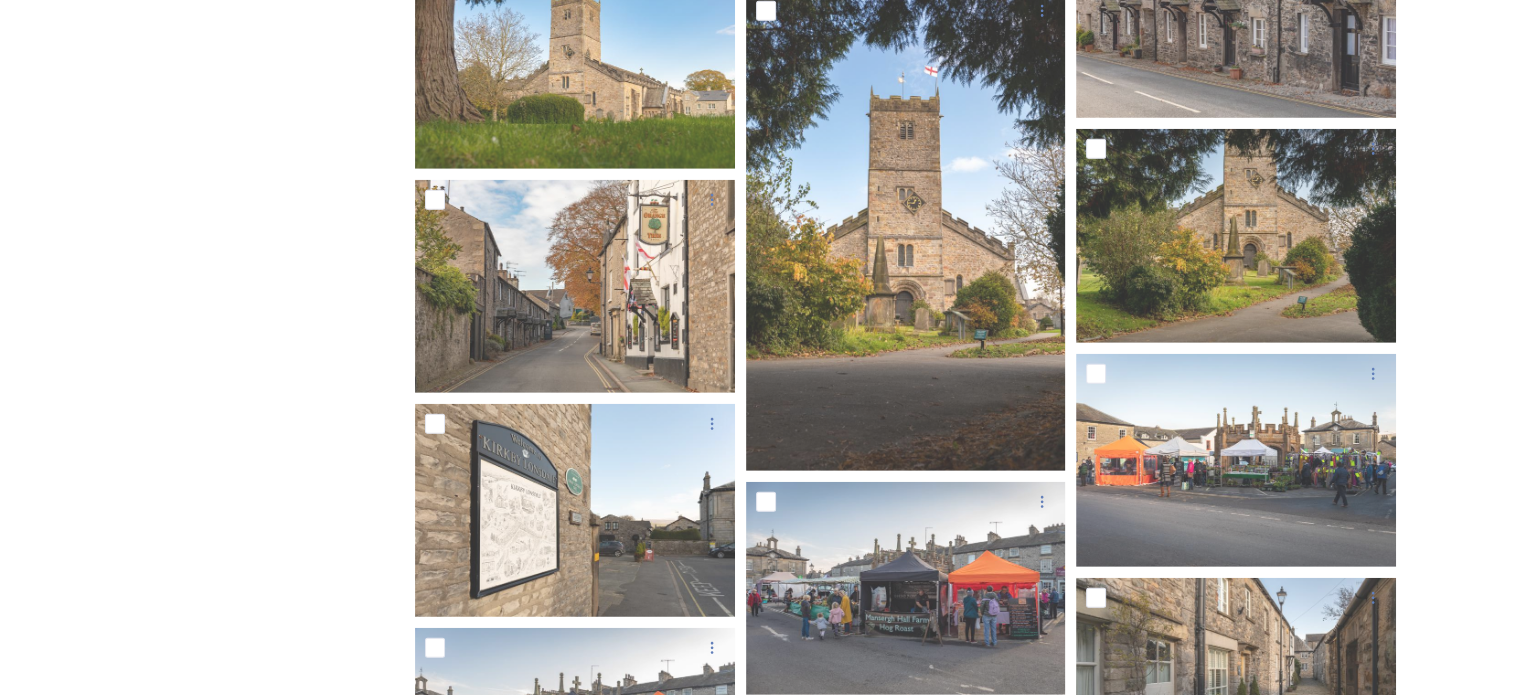 scroll, scrollTop: 5974, scrollLeft: 0, axis: vertical 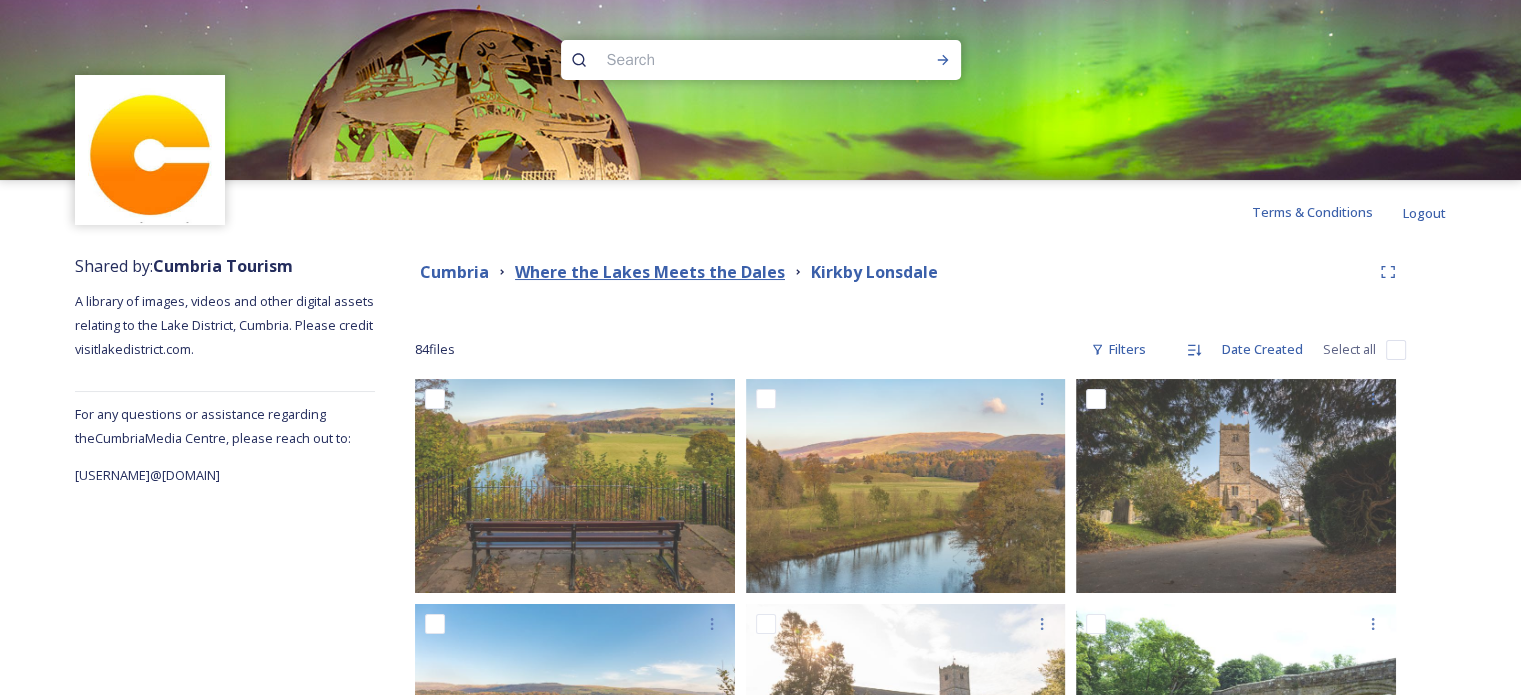 click on "Where the Lakes Meets the Dales" at bounding box center (650, 272) 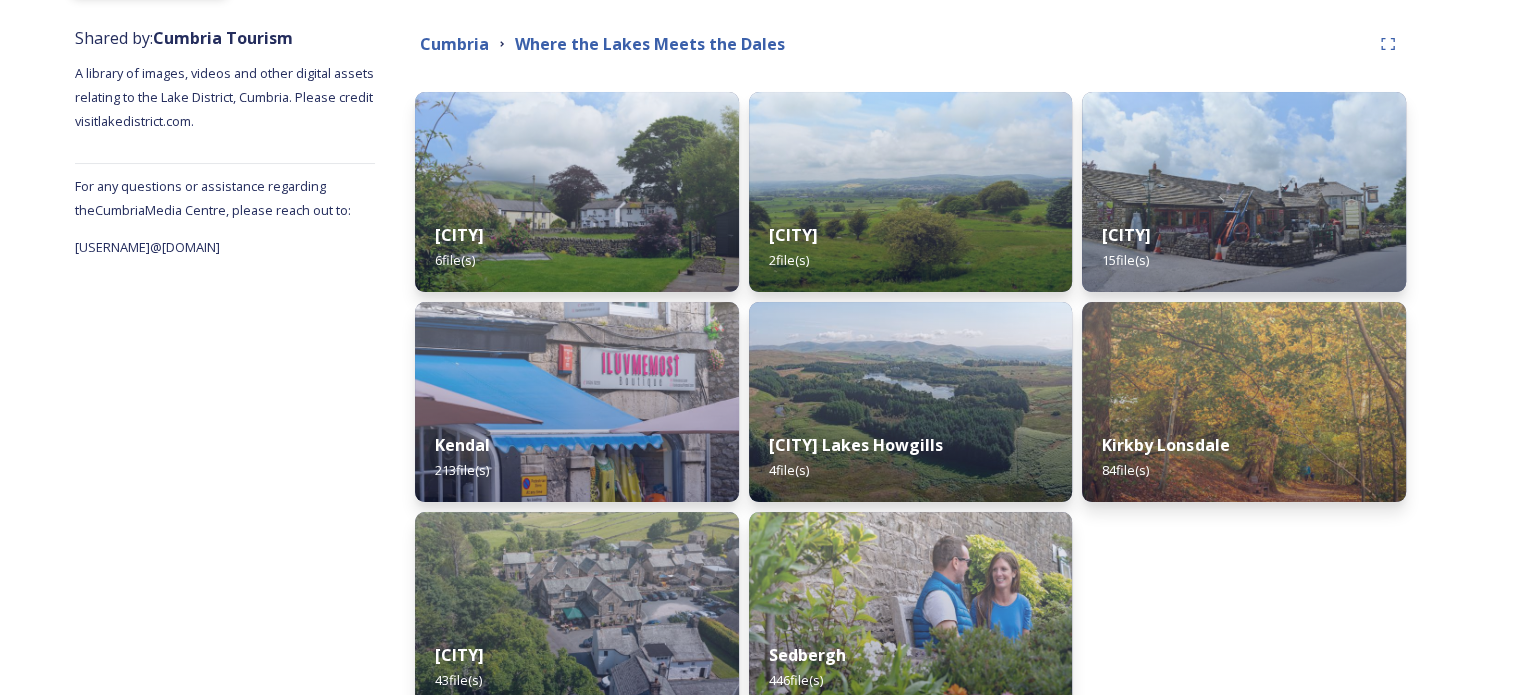 scroll, scrollTop: 249, scrollLeft: 0, axis: vertical 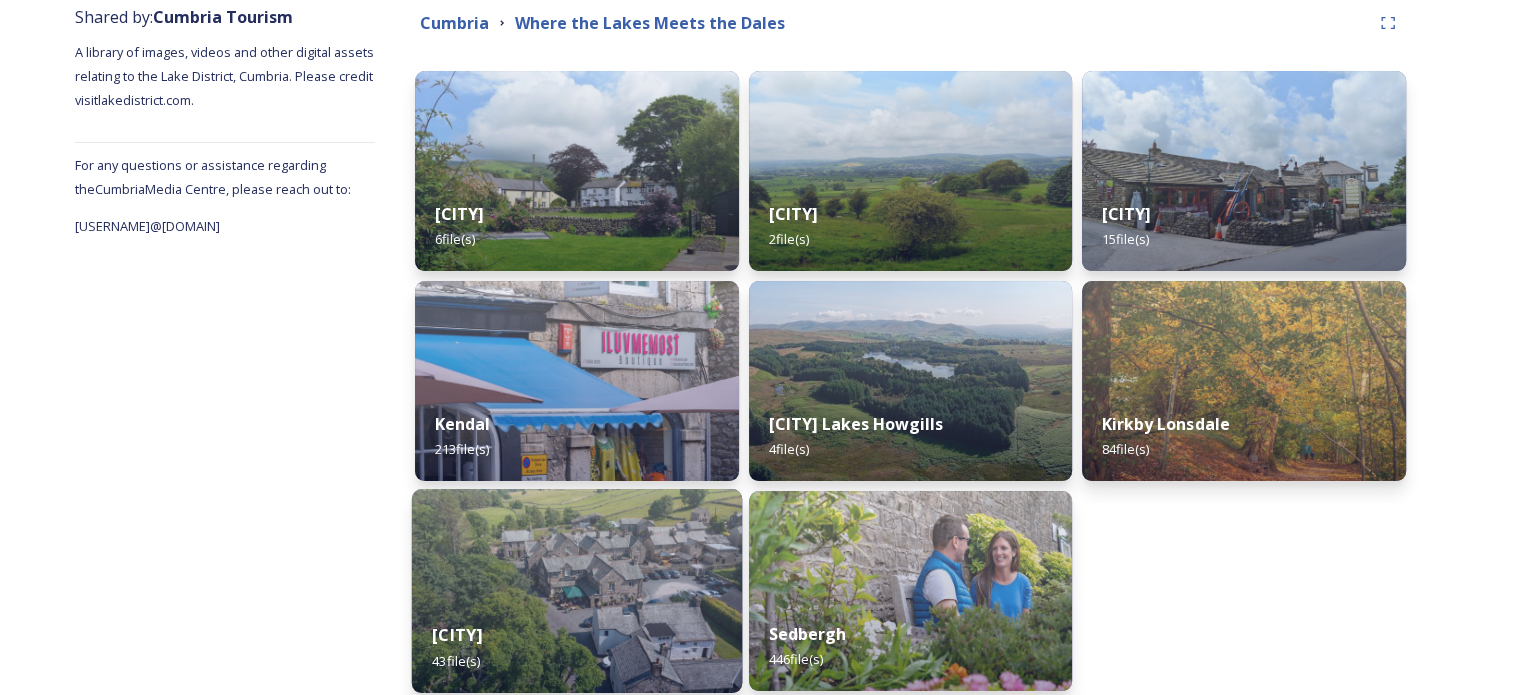 click on "[CITY] 43  file(s)" at bounding box center [577, 647] 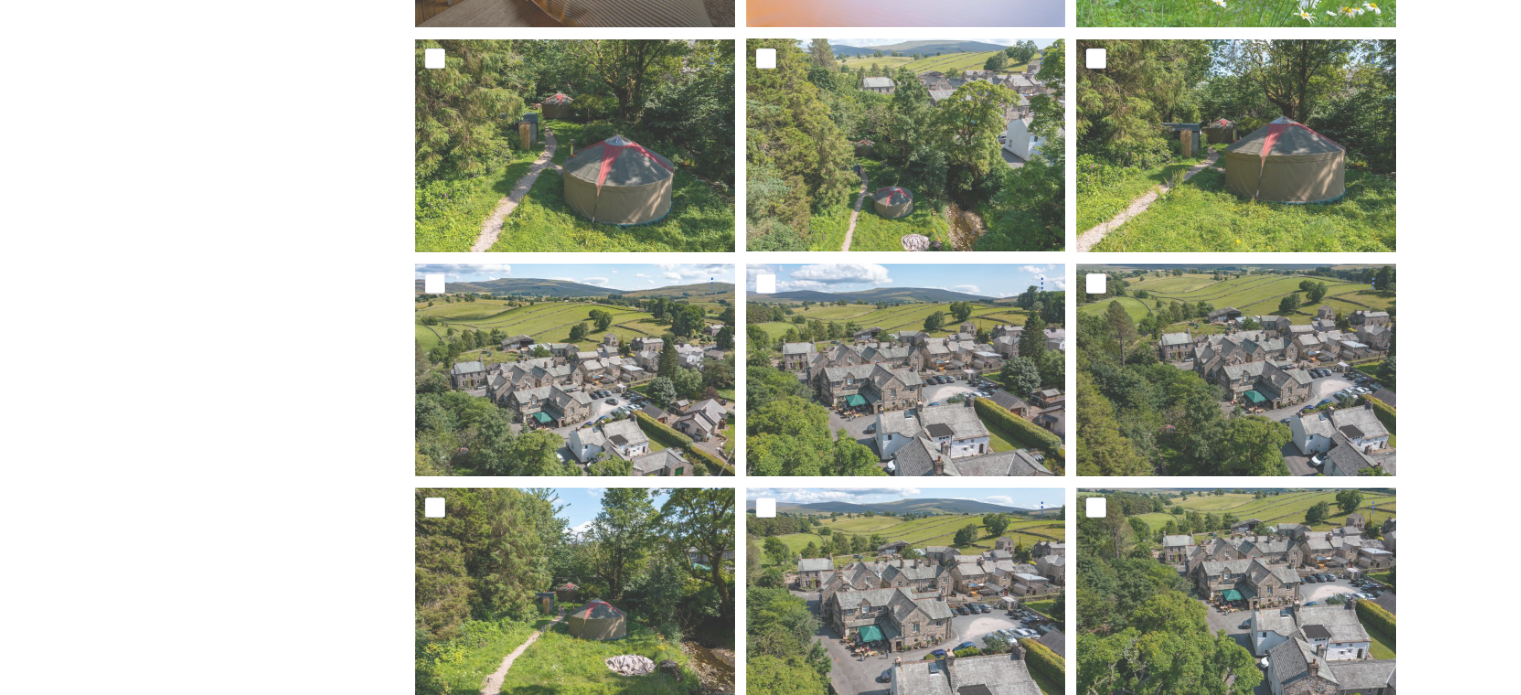 scroll, scrollTop: 2904, scrollLeft: 0, axis: vertical 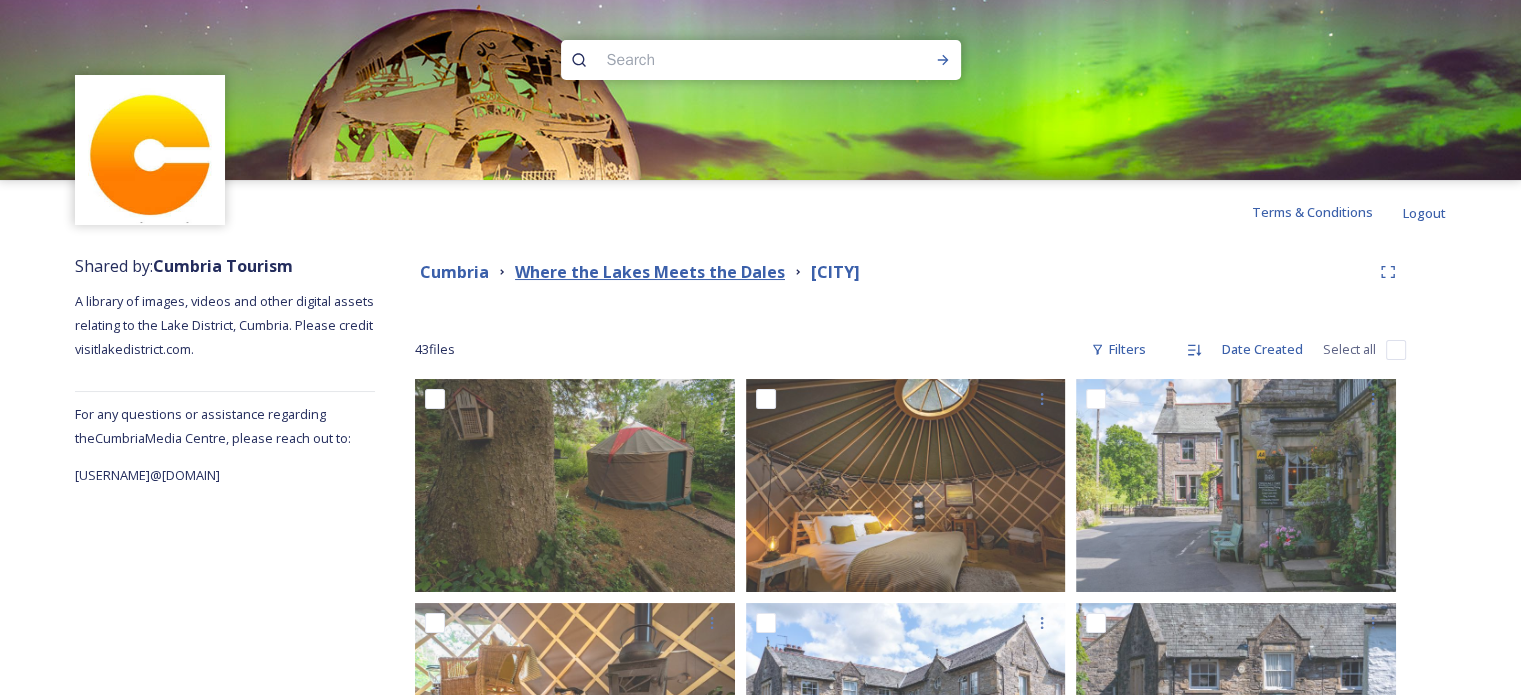 click on "Where the Lakes Meets the Dales" at bounding box center [650, 272] 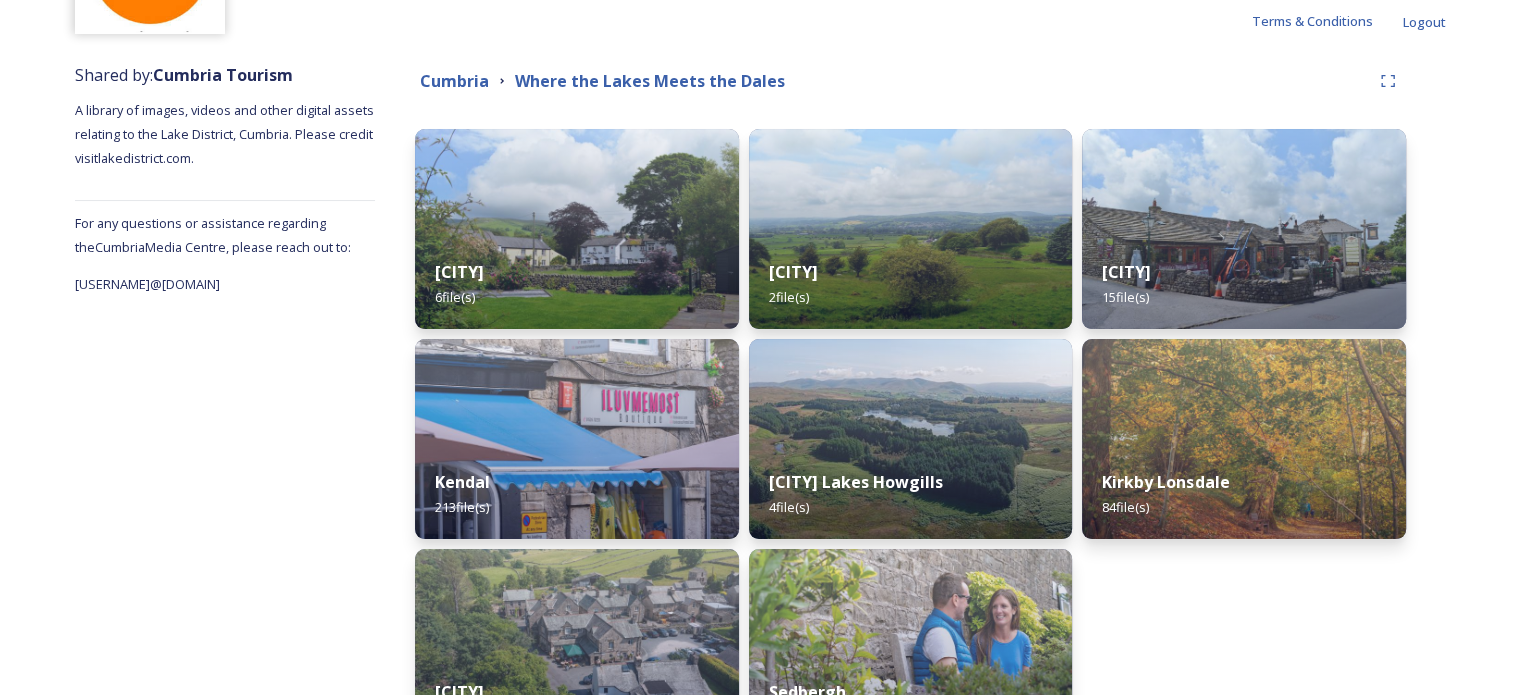 scroll, scrollTop: 338, scrollLeft: 0, axis: vertical 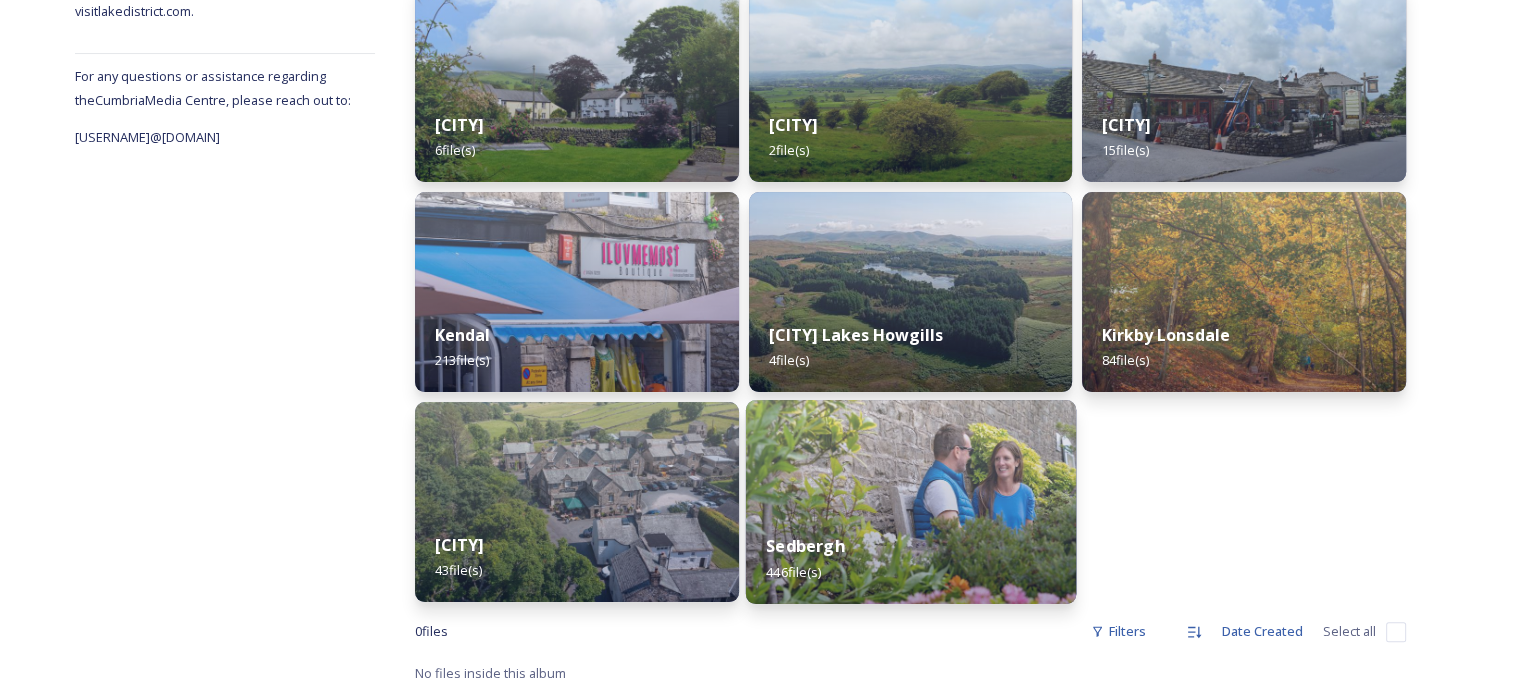 click on "[CITY] 446  file(s)" at bounding box center (910, 558) 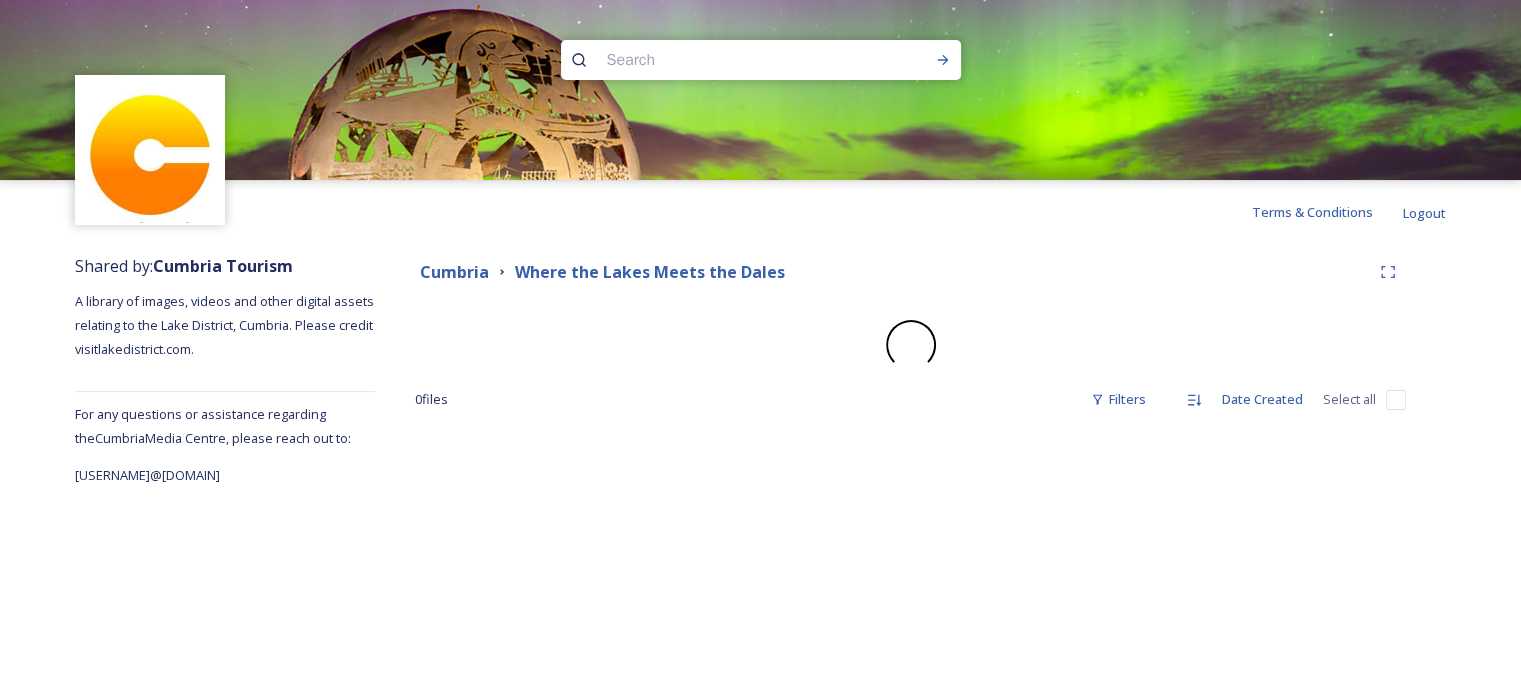 scroll, scrollTop: 0, scrollLeft: 0, axis: both 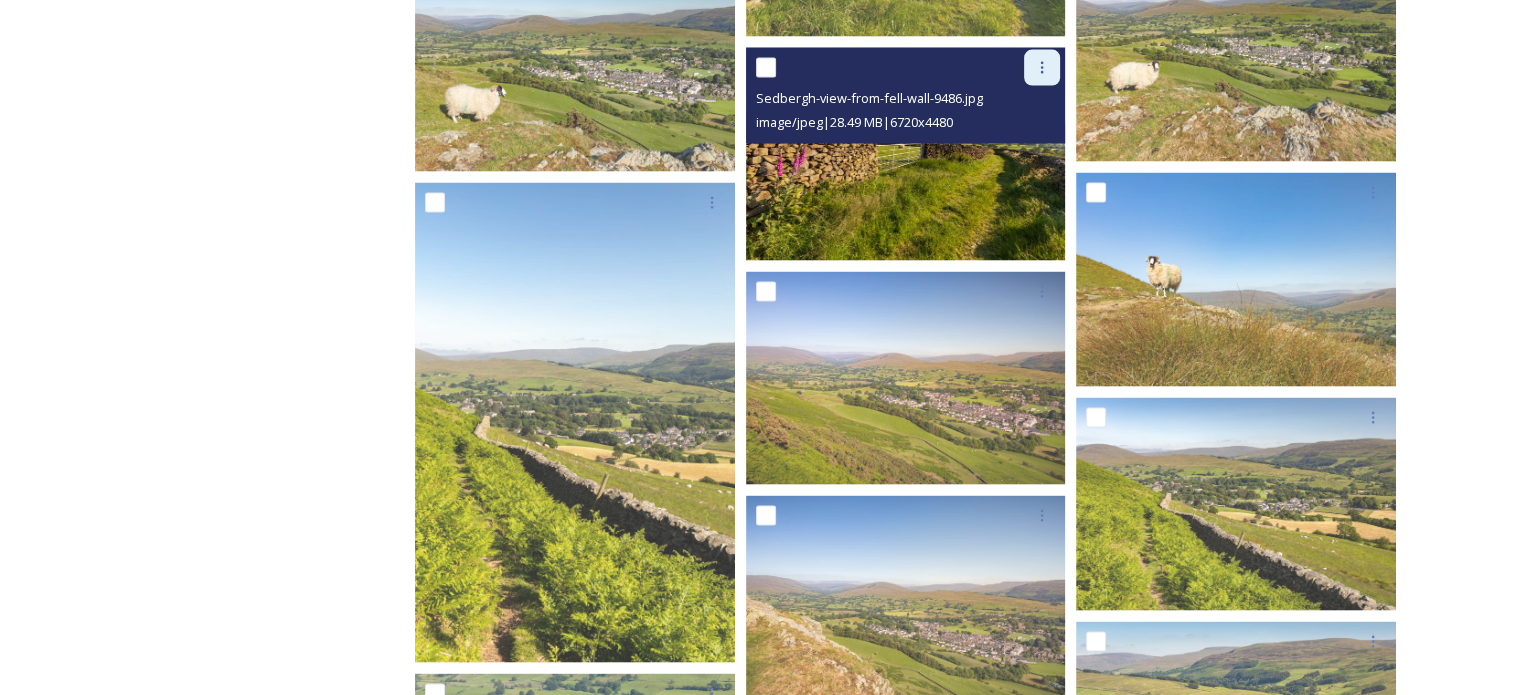 click 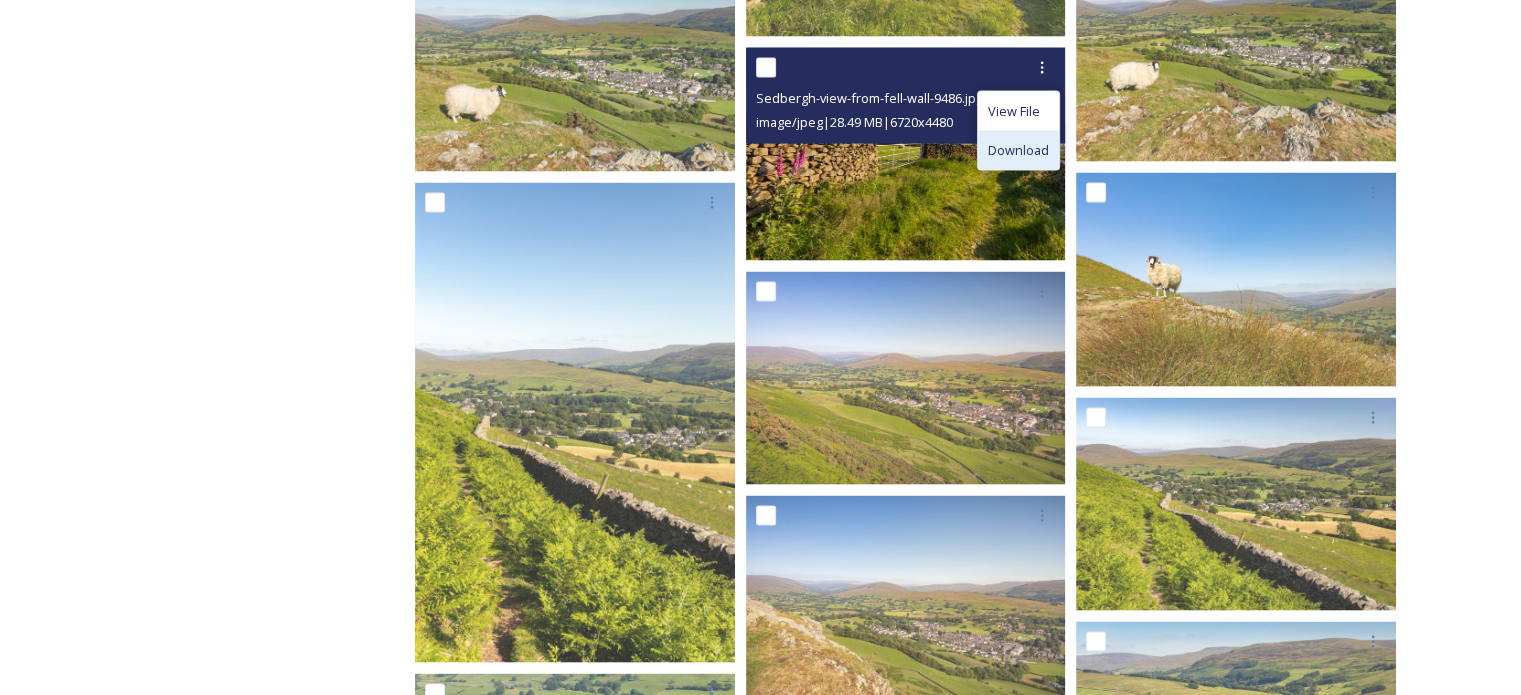 click on "Download" at bounding box center [1018, 150] 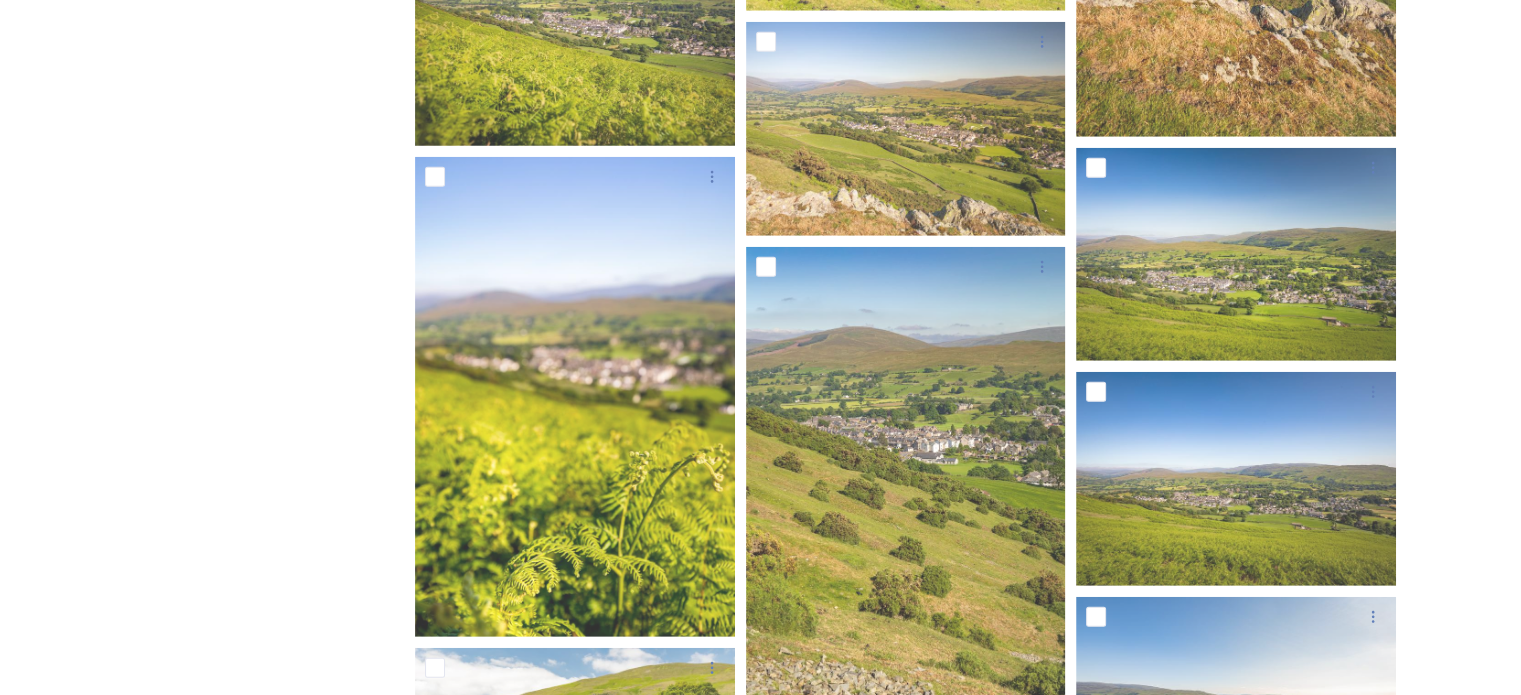 scroll, scrollTop: 13319, scrollLeft: 0, axis: vertical 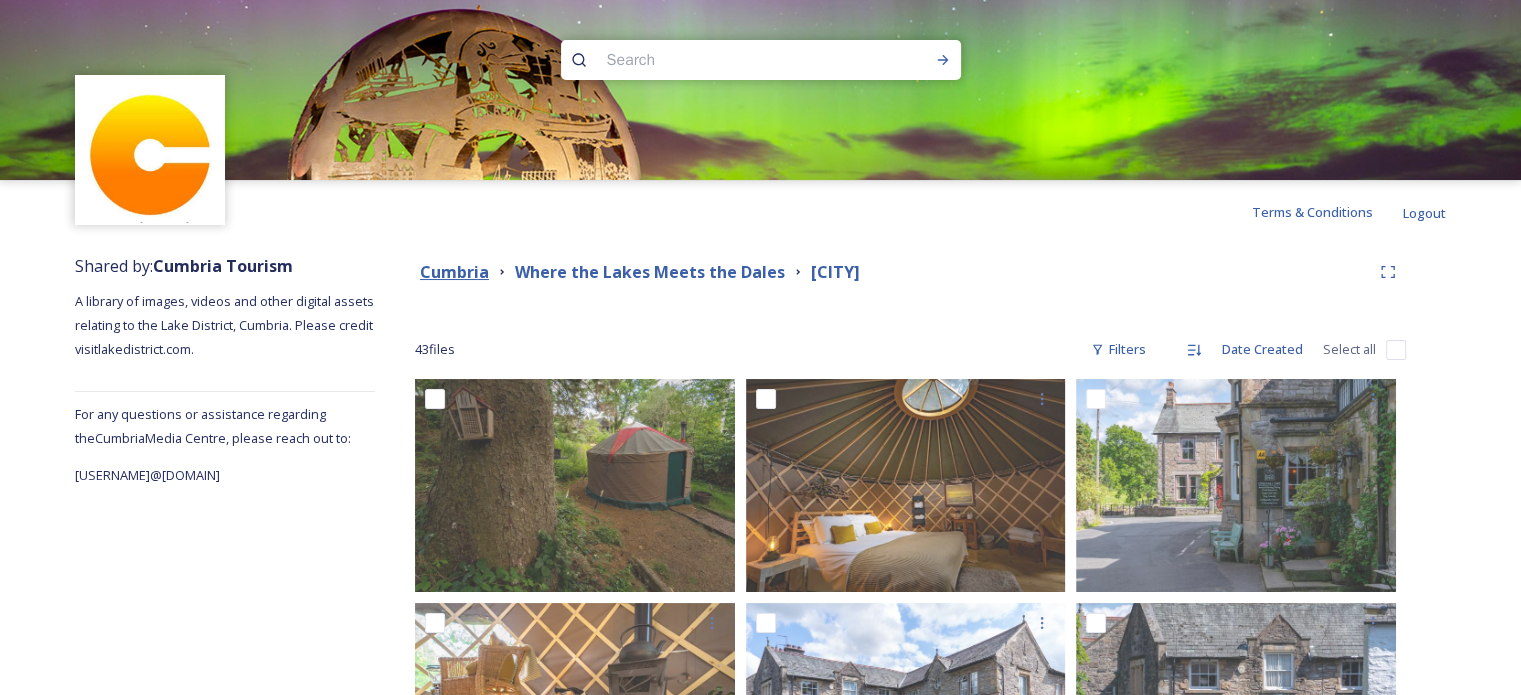 click on "Cumbria" at bounding box center (454, 272) 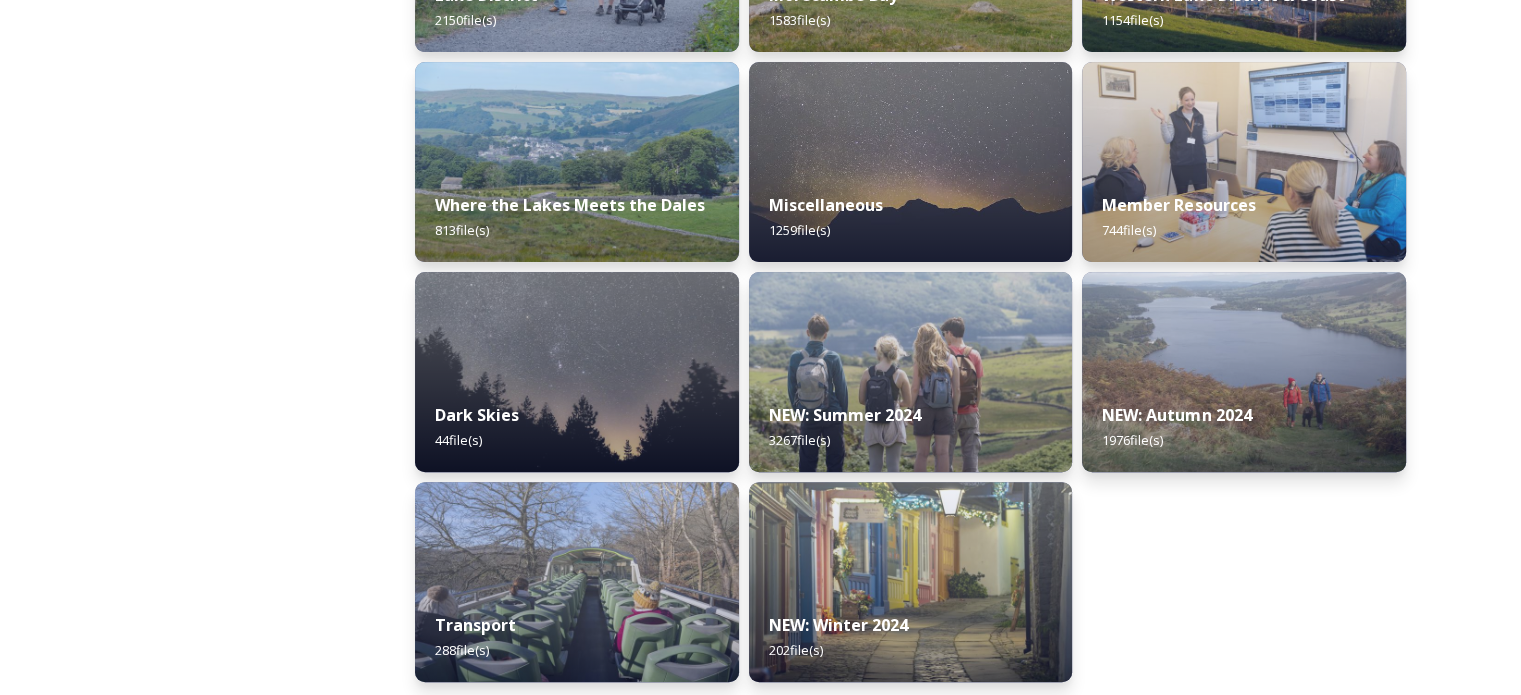 scroll, scrollTop: 684, scrollLeft: 0, axis: vertical 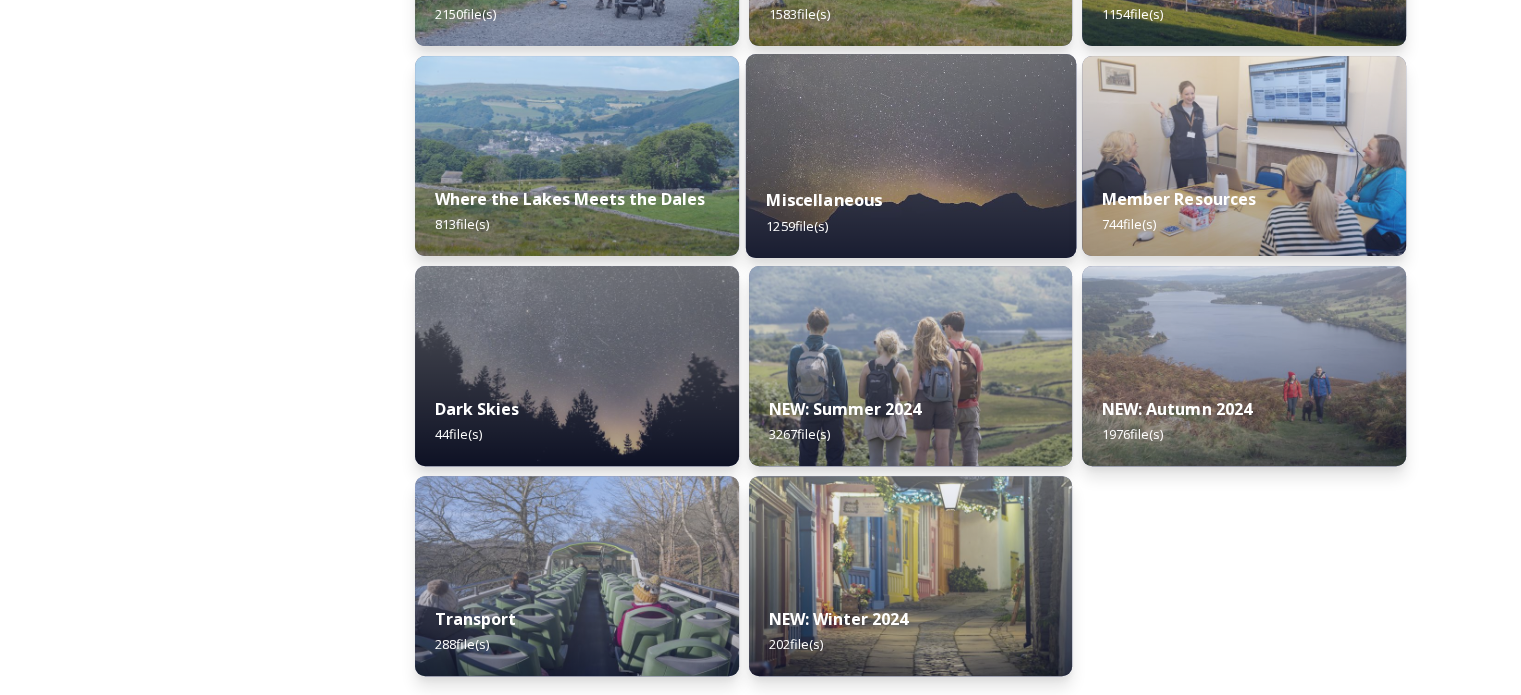 click on "Miscellaneous" at bounding box center (824, 200) 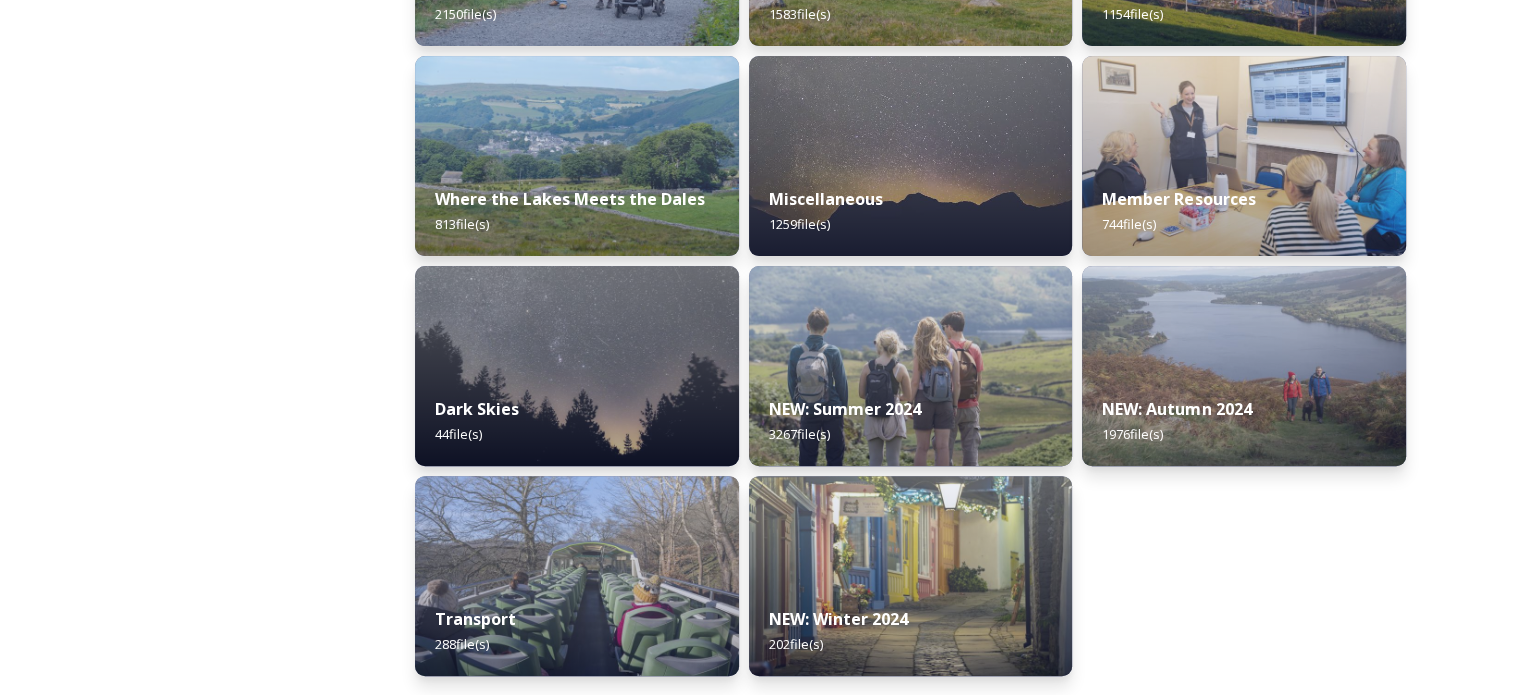 scroll, scrollTop: 0, scrollLeft: 0, axis: both 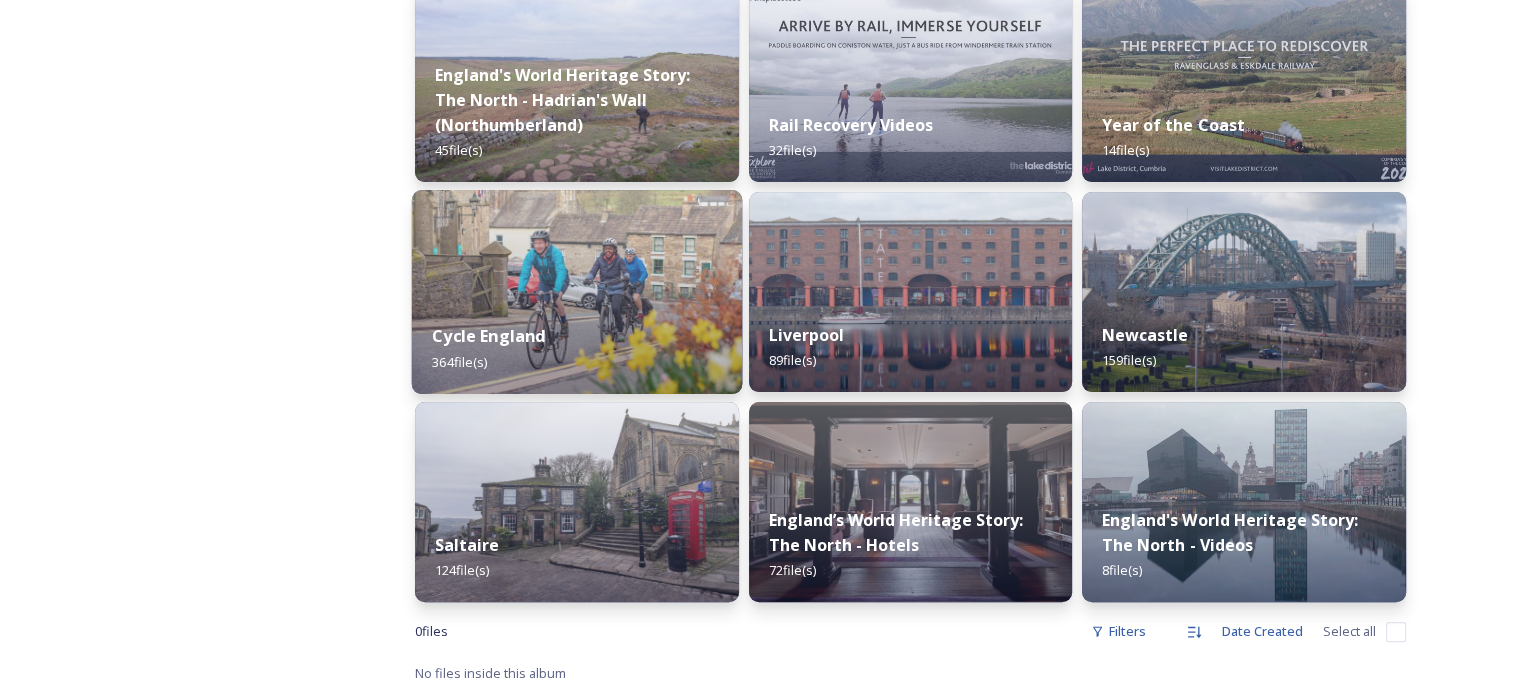 click on "Cycle England" at bounding box center (488, 336) 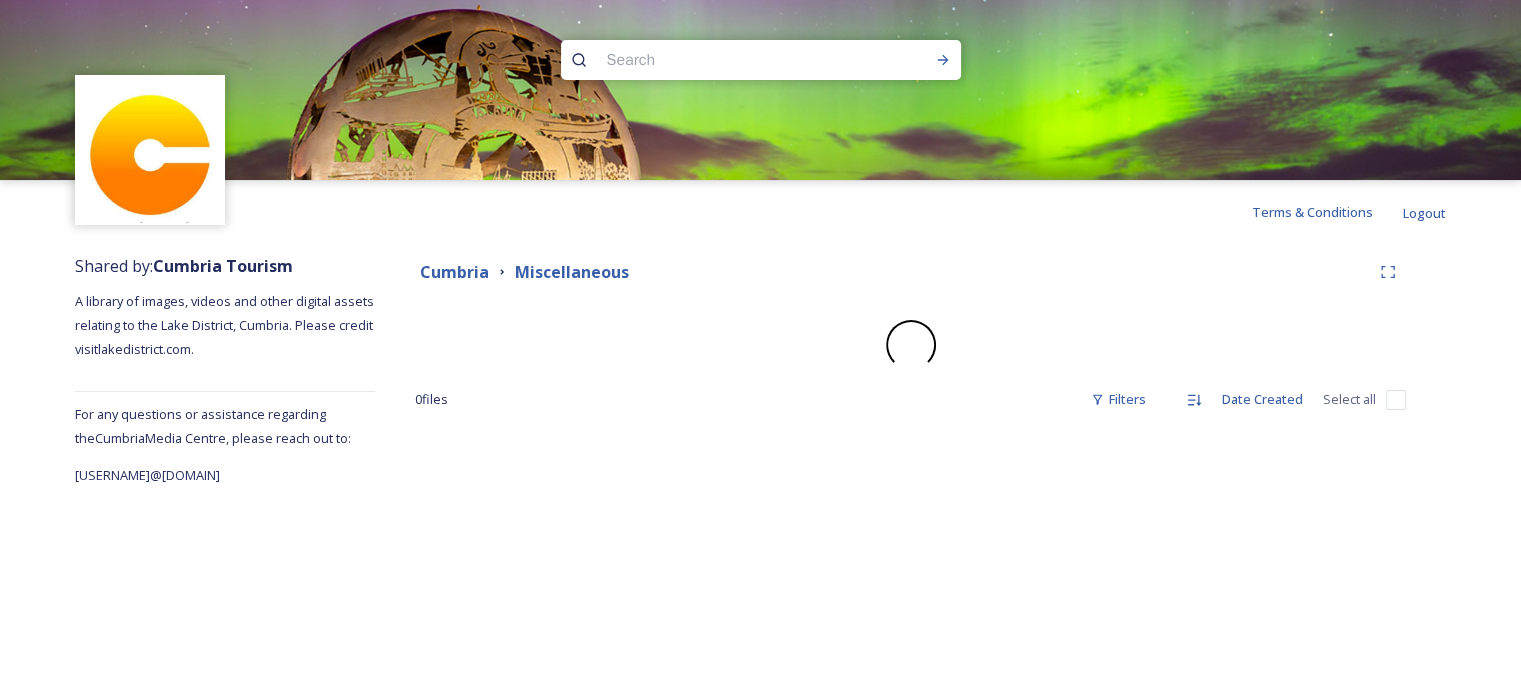 scroll, scrollTop: 0, scrollLeft: 0, axis: both 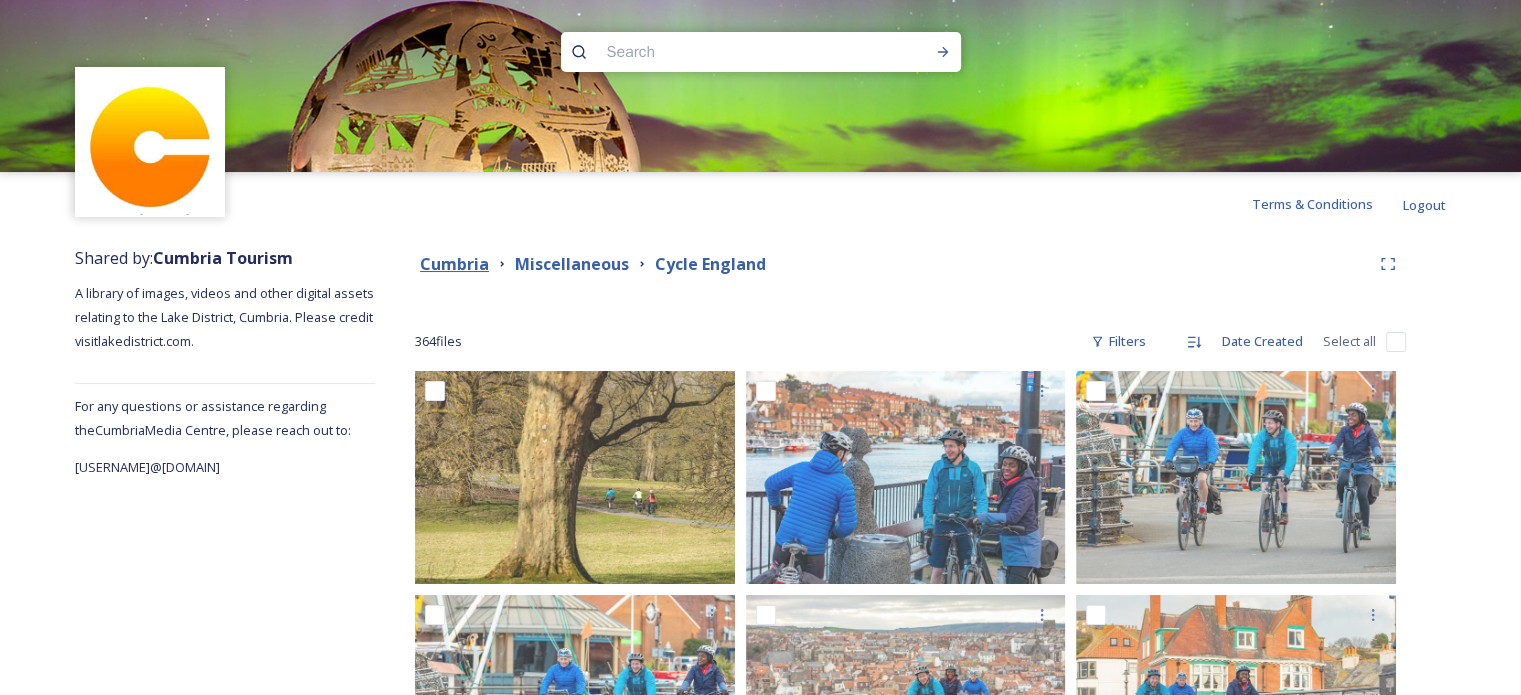 click on "Cumbria" at bounding box center (454, 264) 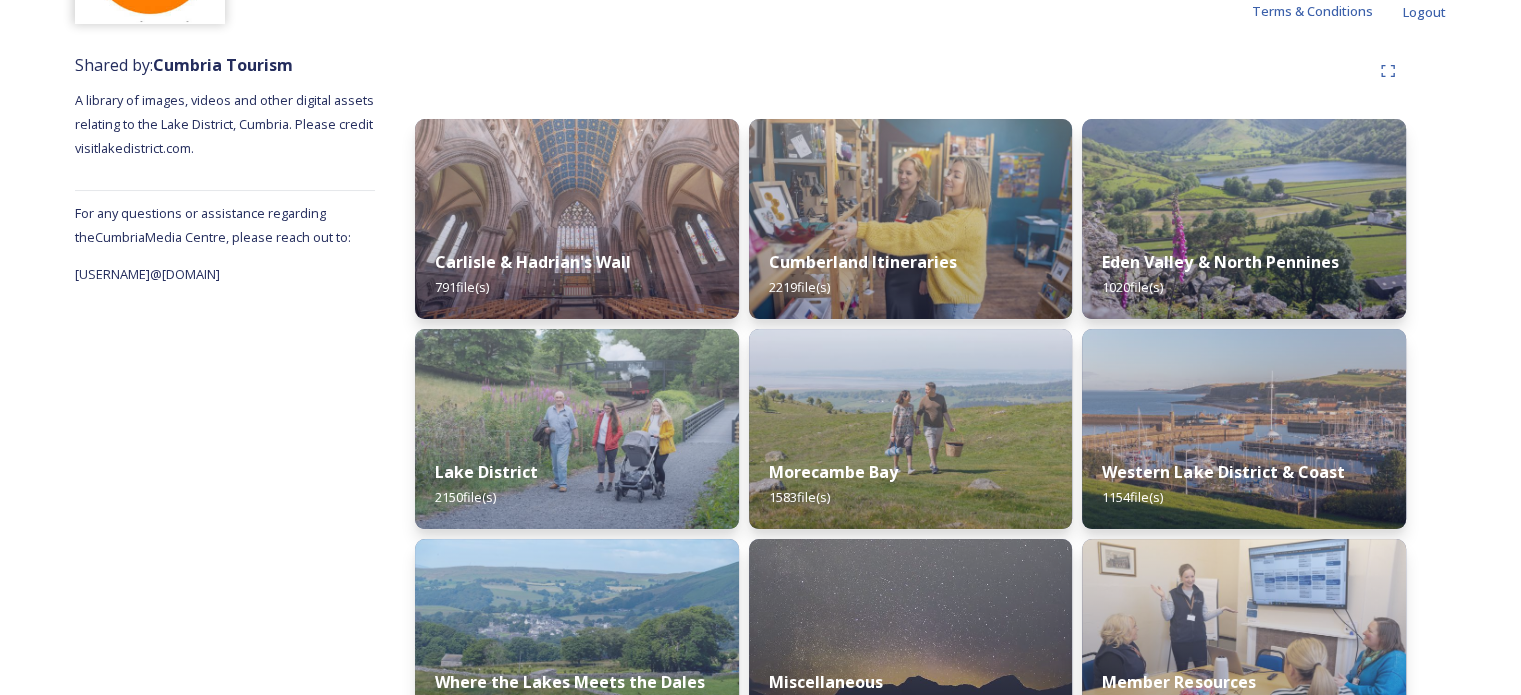 scroll, scrollTop: 684, scrollLeft: 0, axis: vertical 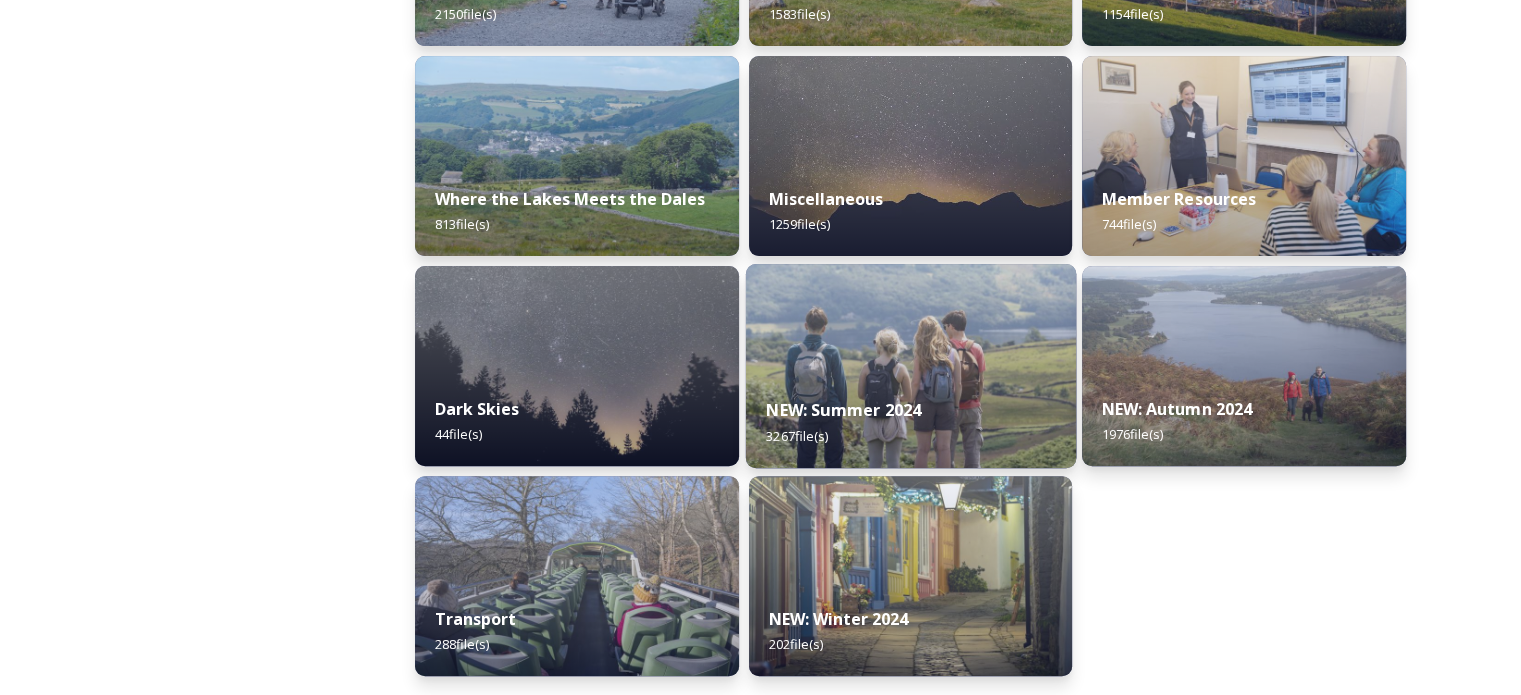 click on "NEW: Summer 2024 3267  file(s)" at bounding box center (910, 422) 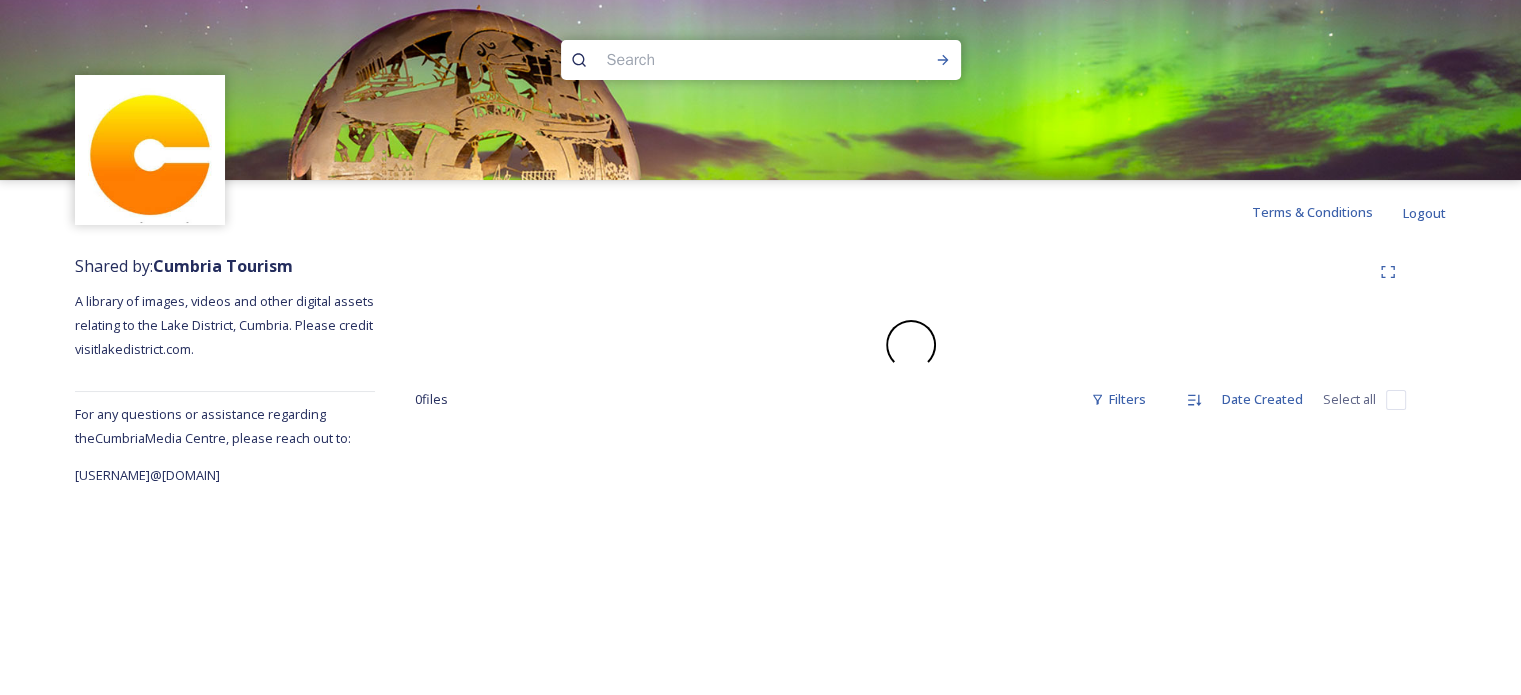 scroll, scrollTop: 0, scrollLeft: 0, axis: both 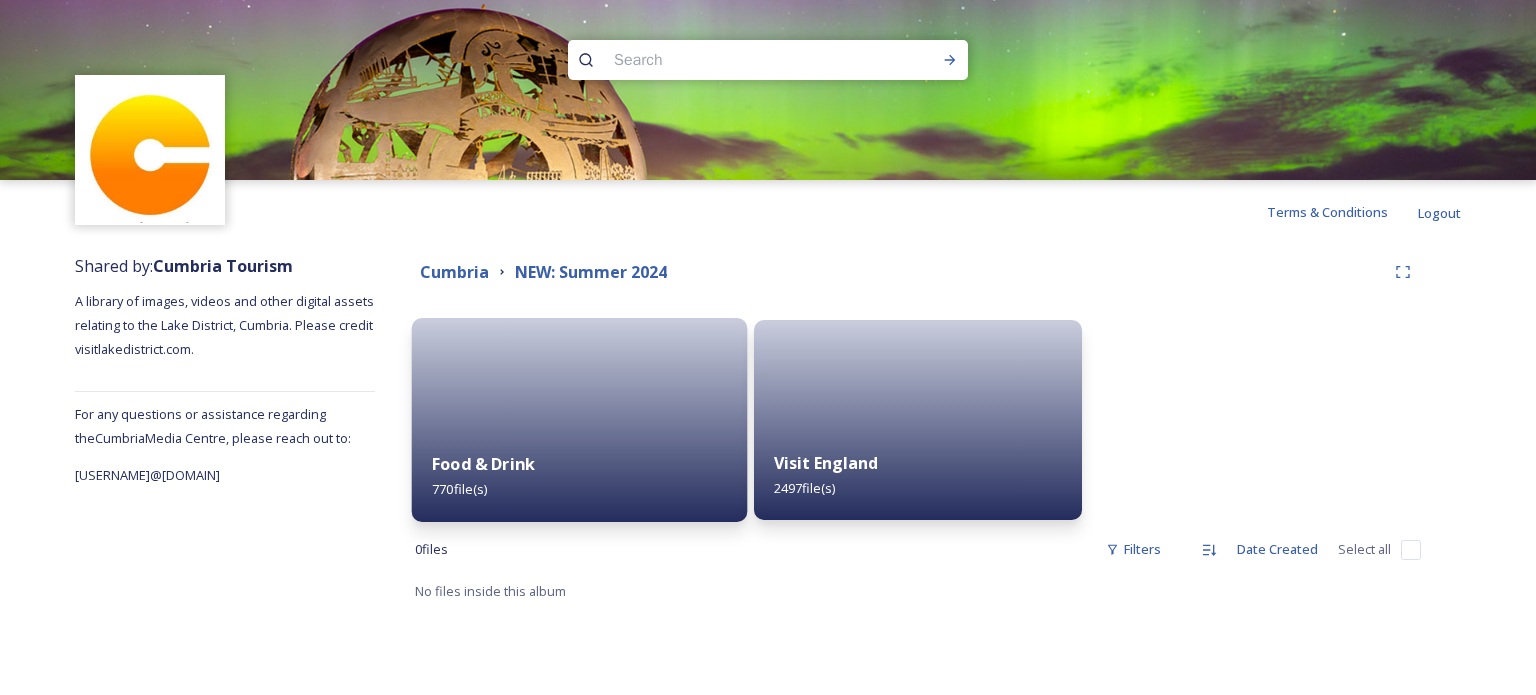 click on "Food & Drink" at bounding box center [483, 464] 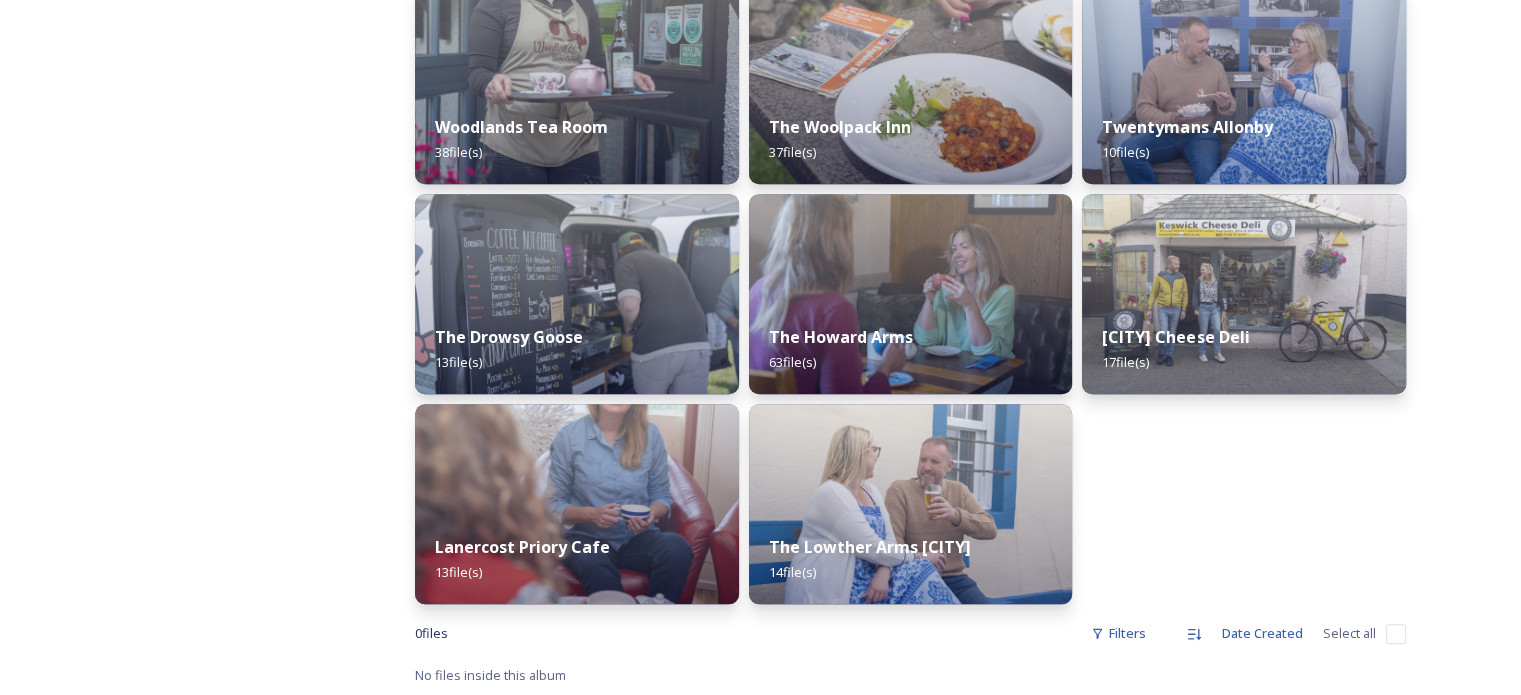 scroll, scrollTop: 1178, scrollLeft: 0, axis: vertical 